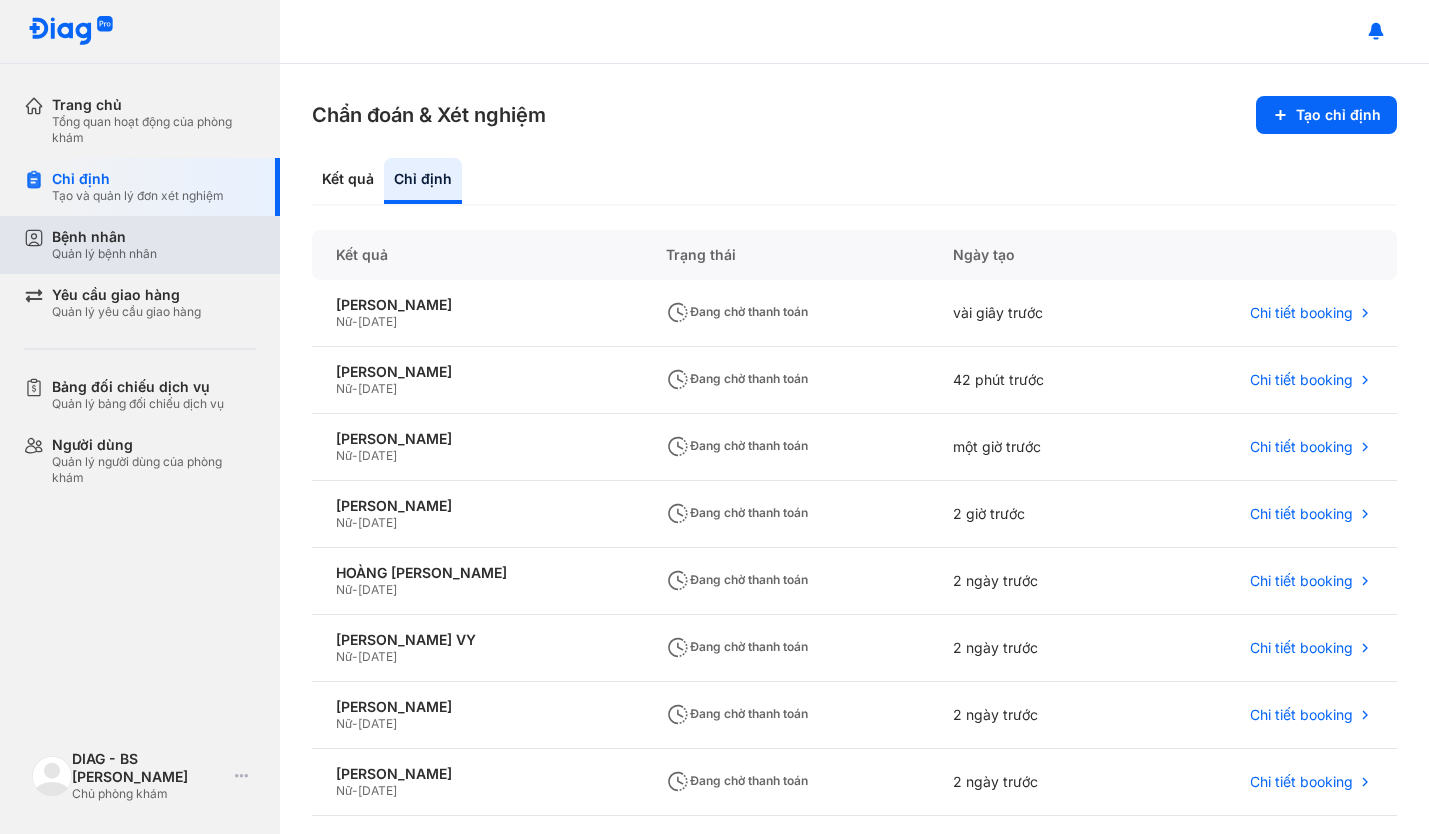 scroll, scrollTop: 0, scrollLeft: 0, axis: both 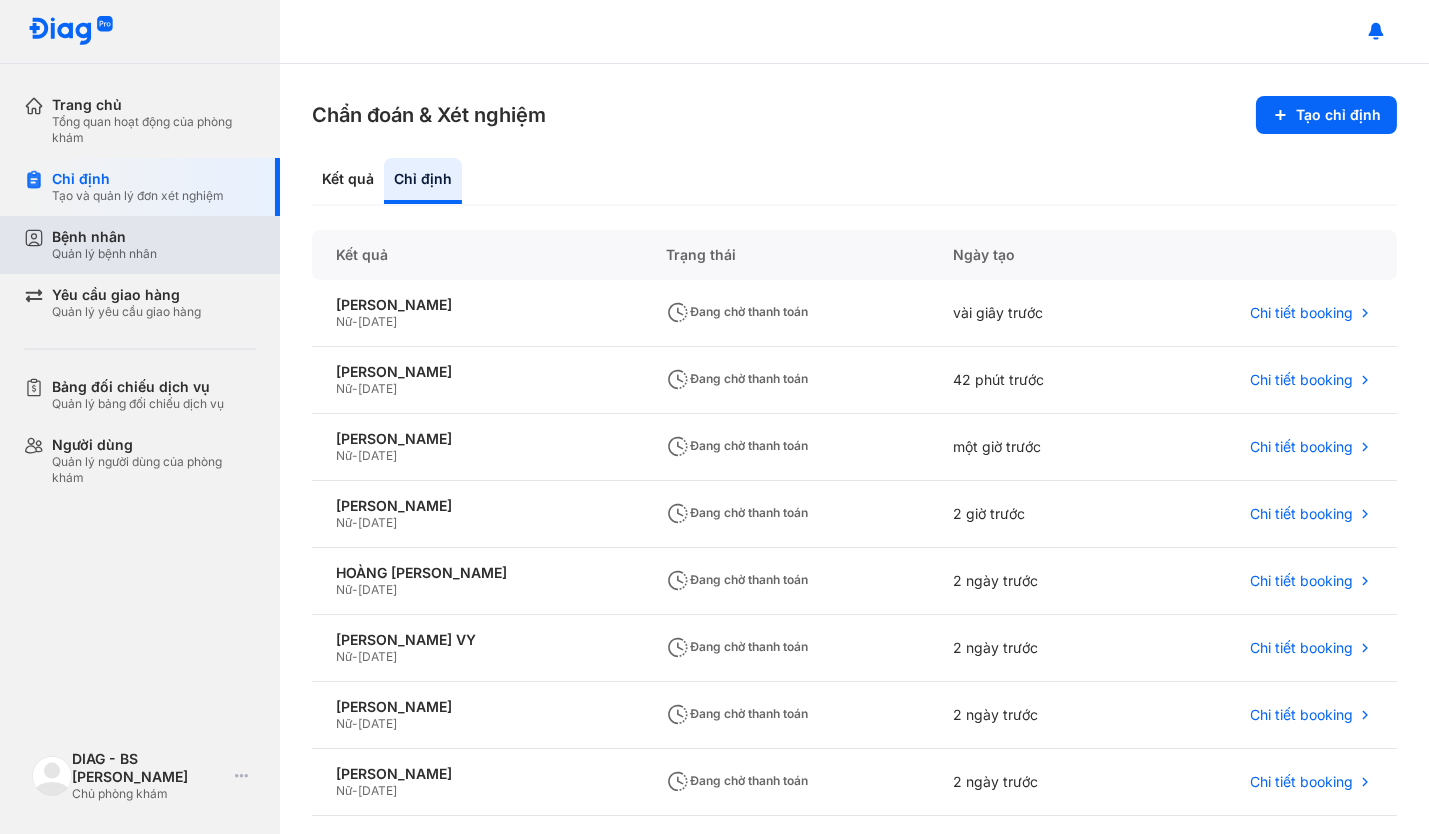 click on "Quản lý bệnh nhân" at bounding box center (104, 254) 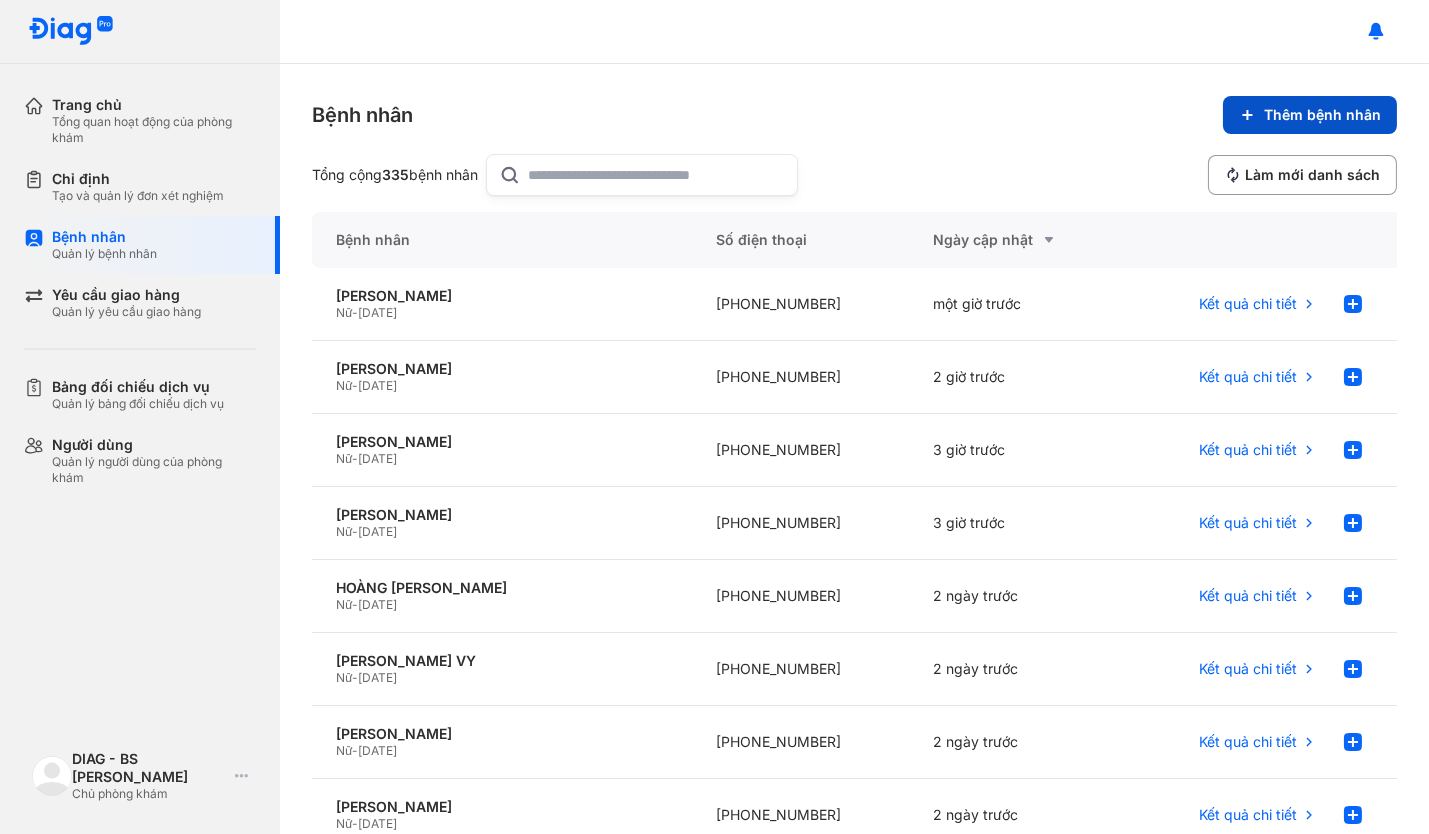 click on "Thêm bệnh nhân" 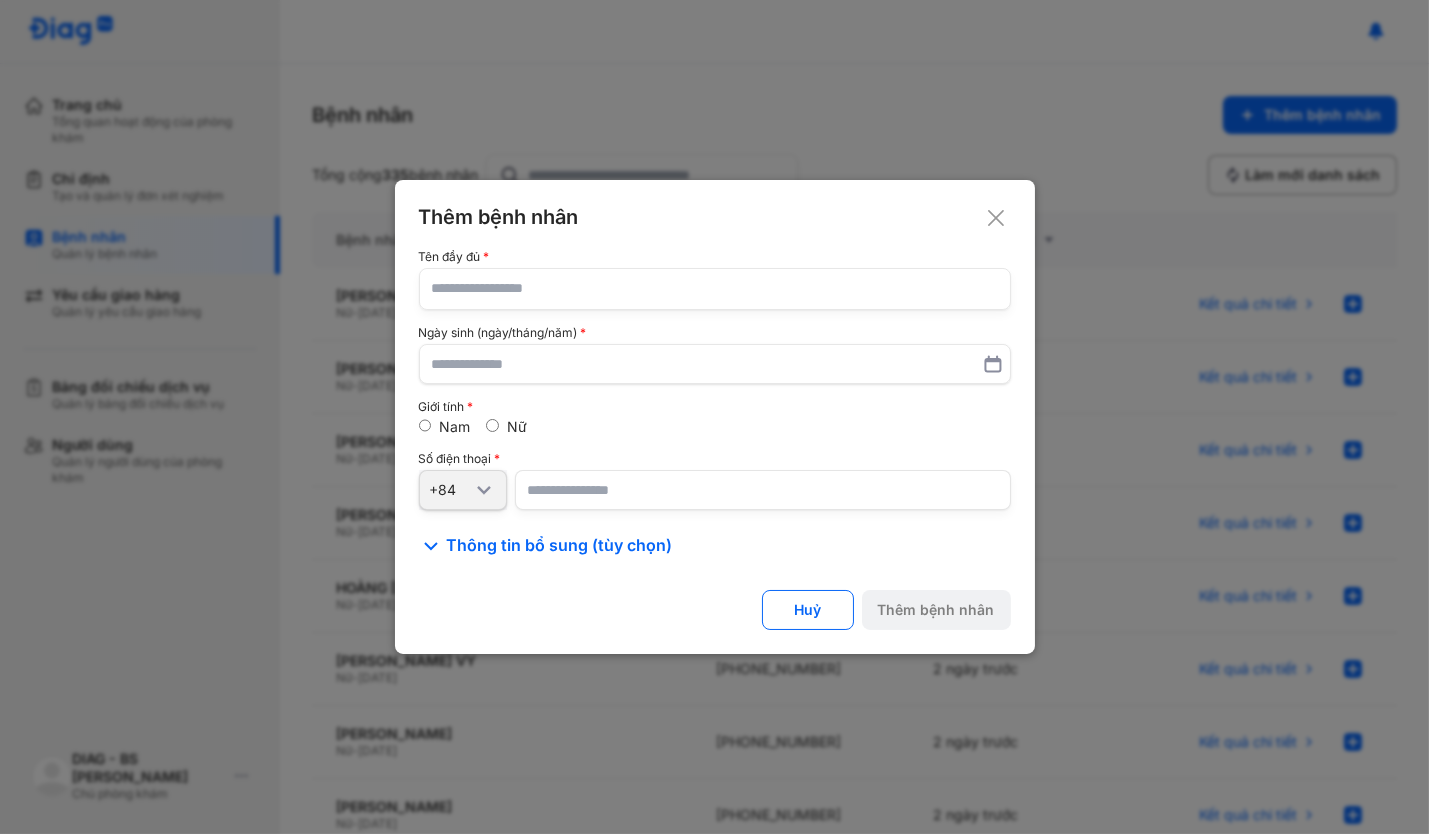 click 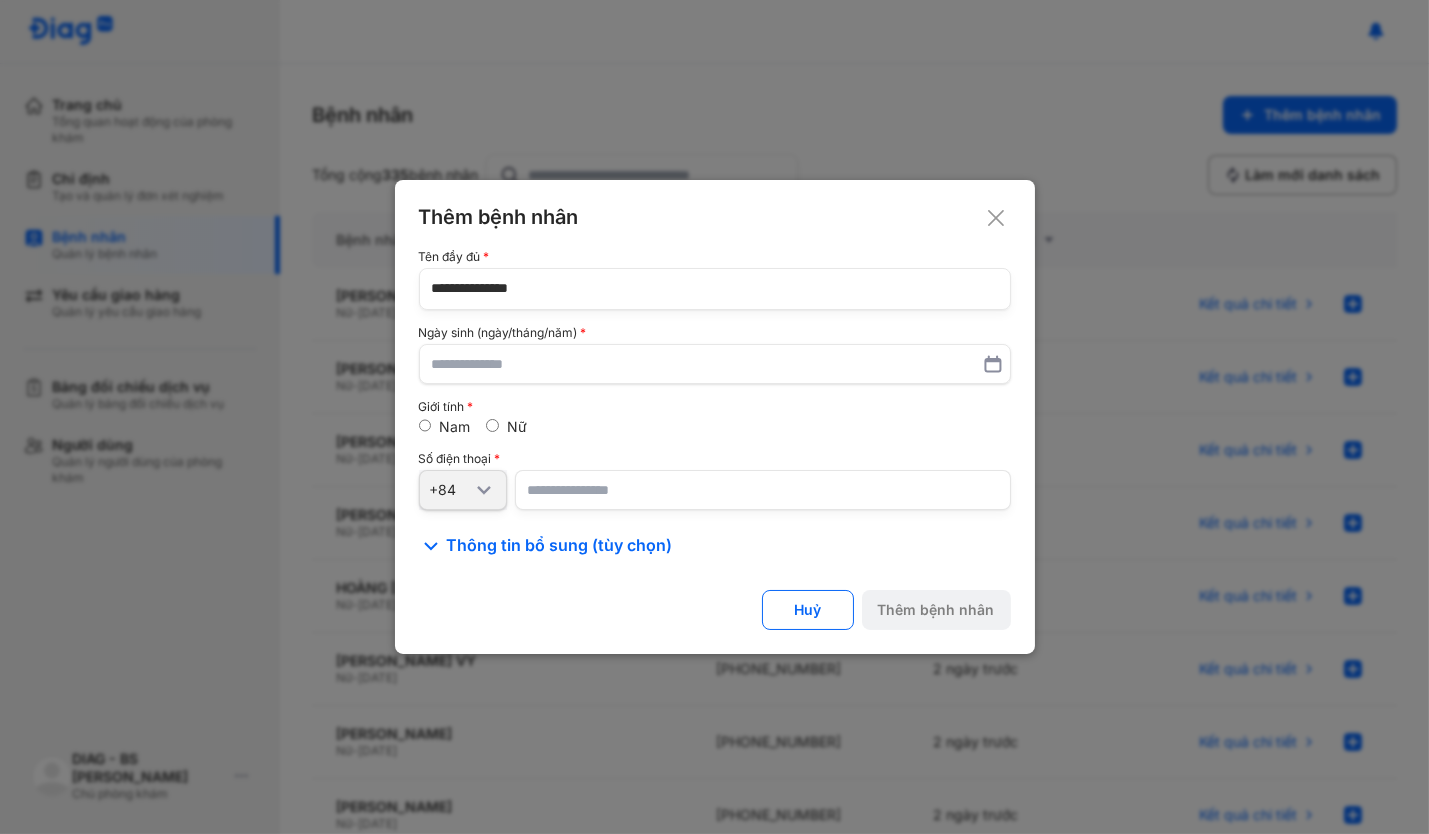 type on "**********" 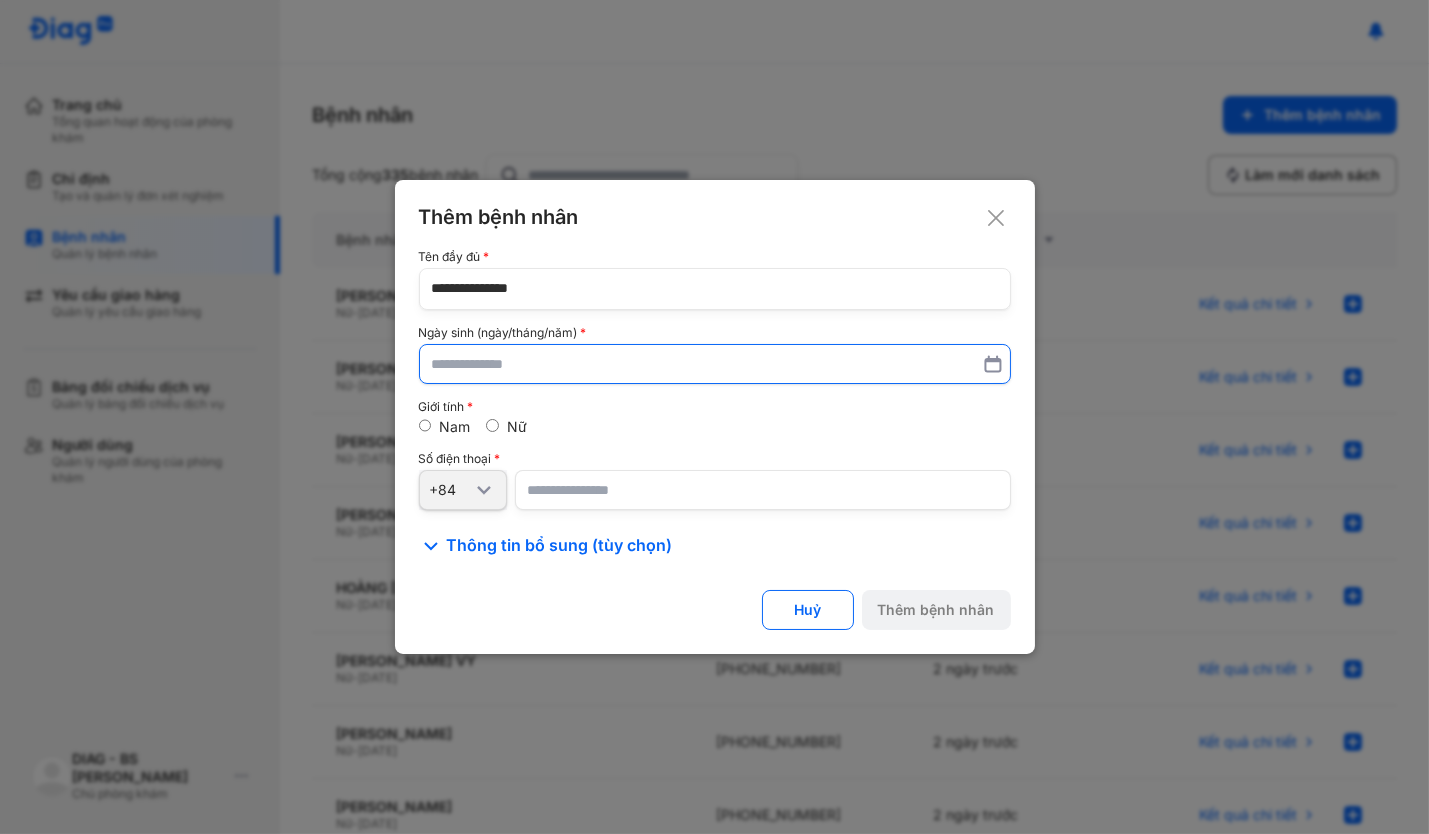 paste on "**********" 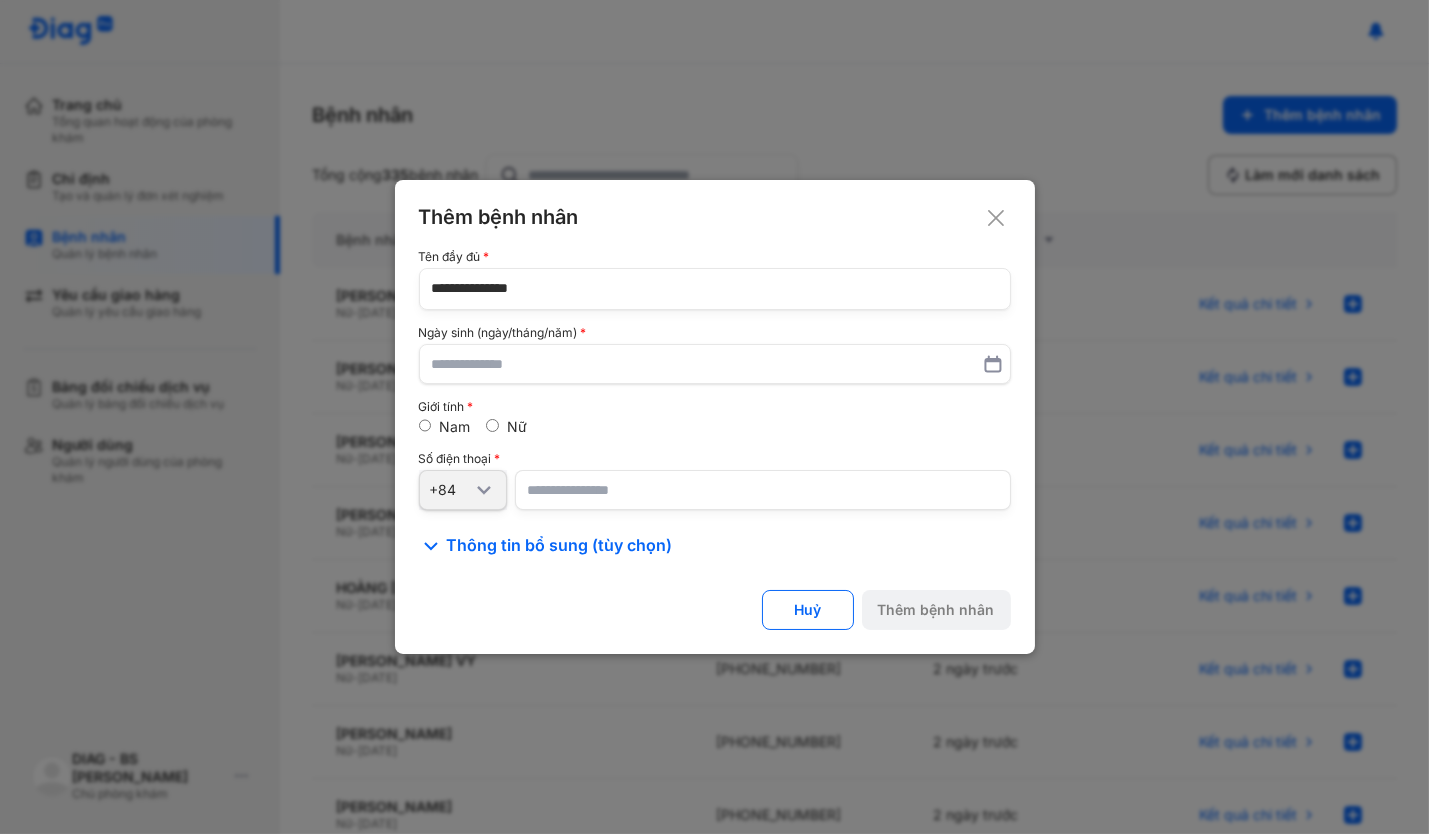 type on "**********" 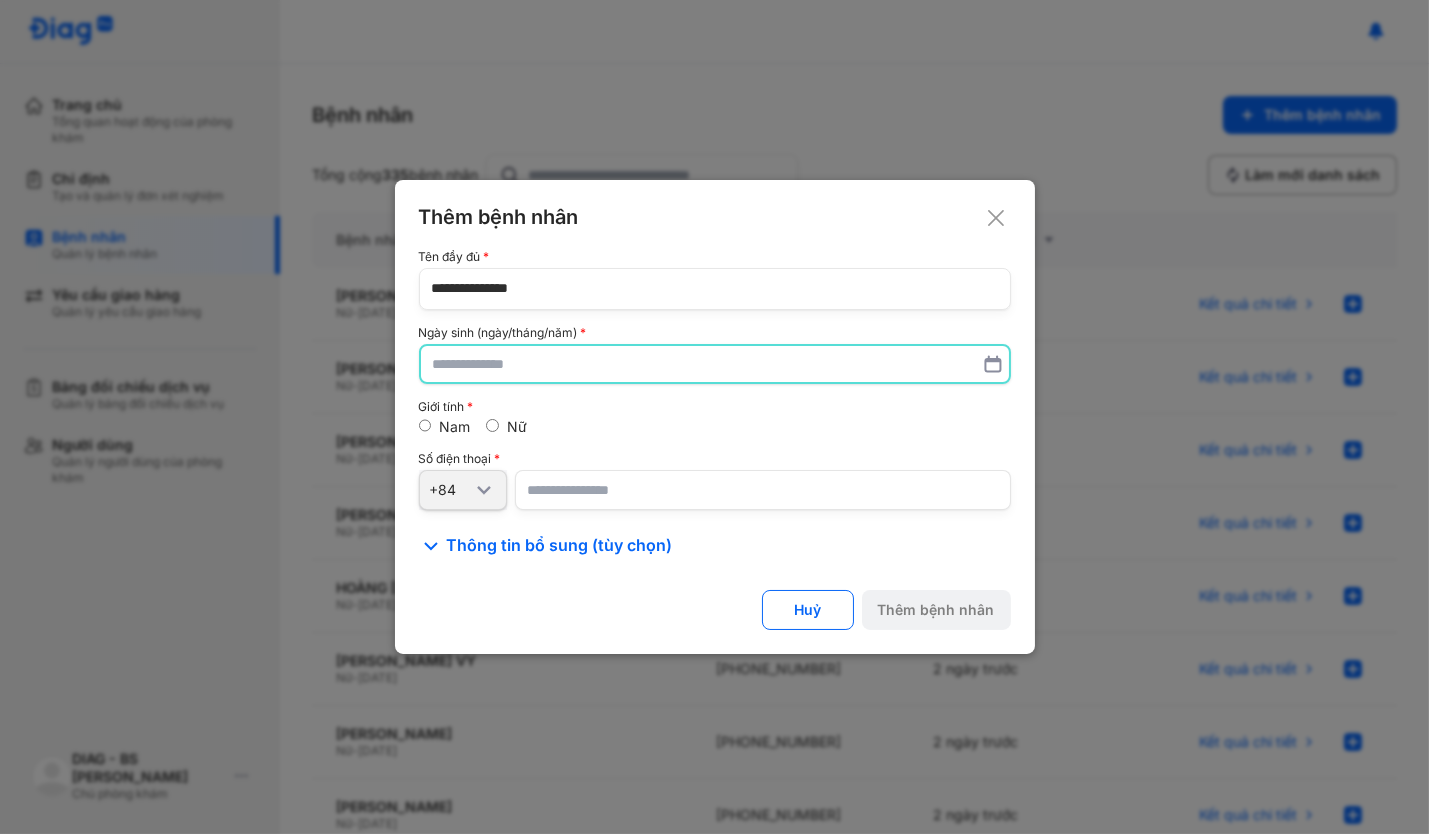 click at bounding box center [715, 364] 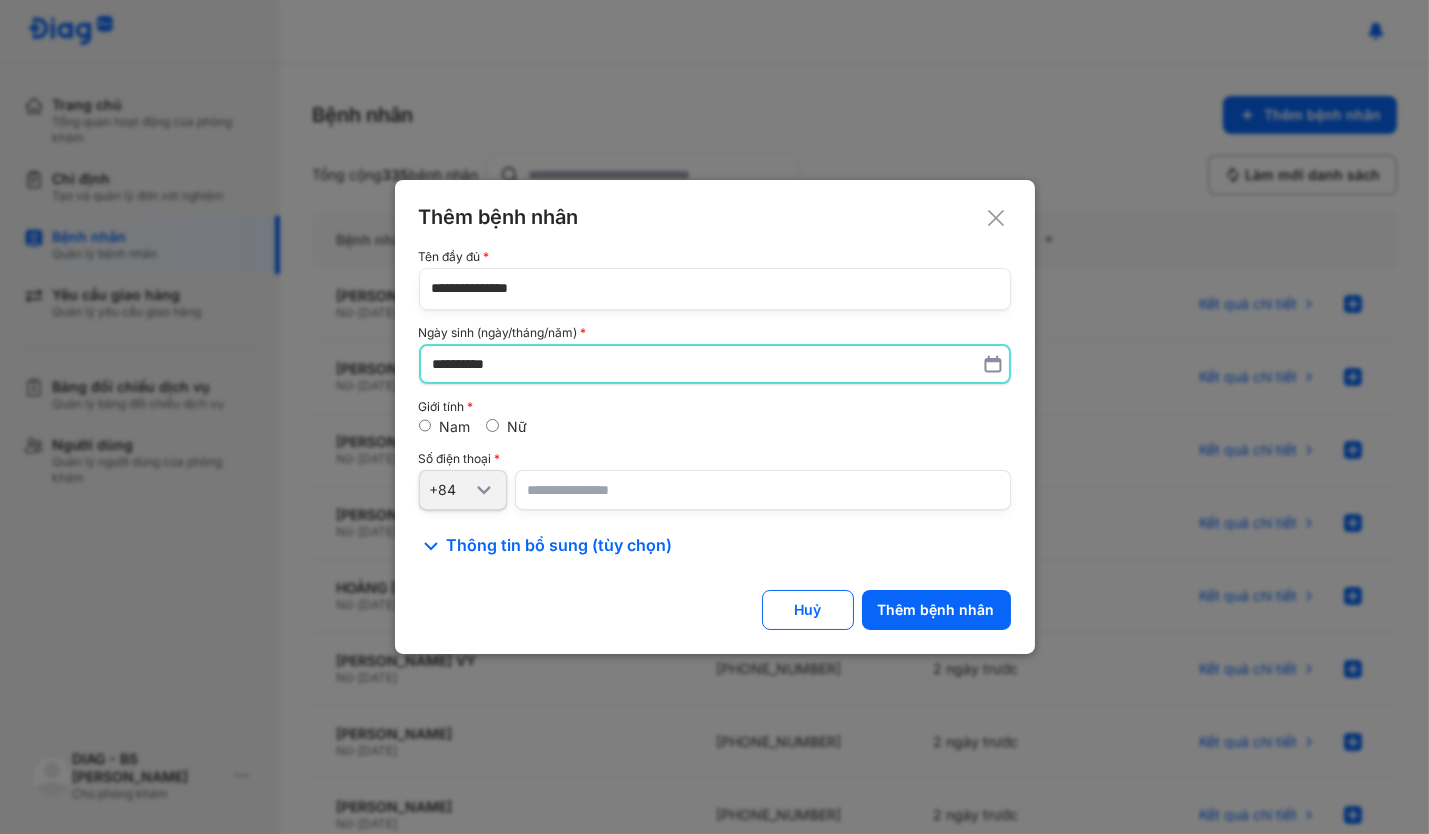 type on "**********" 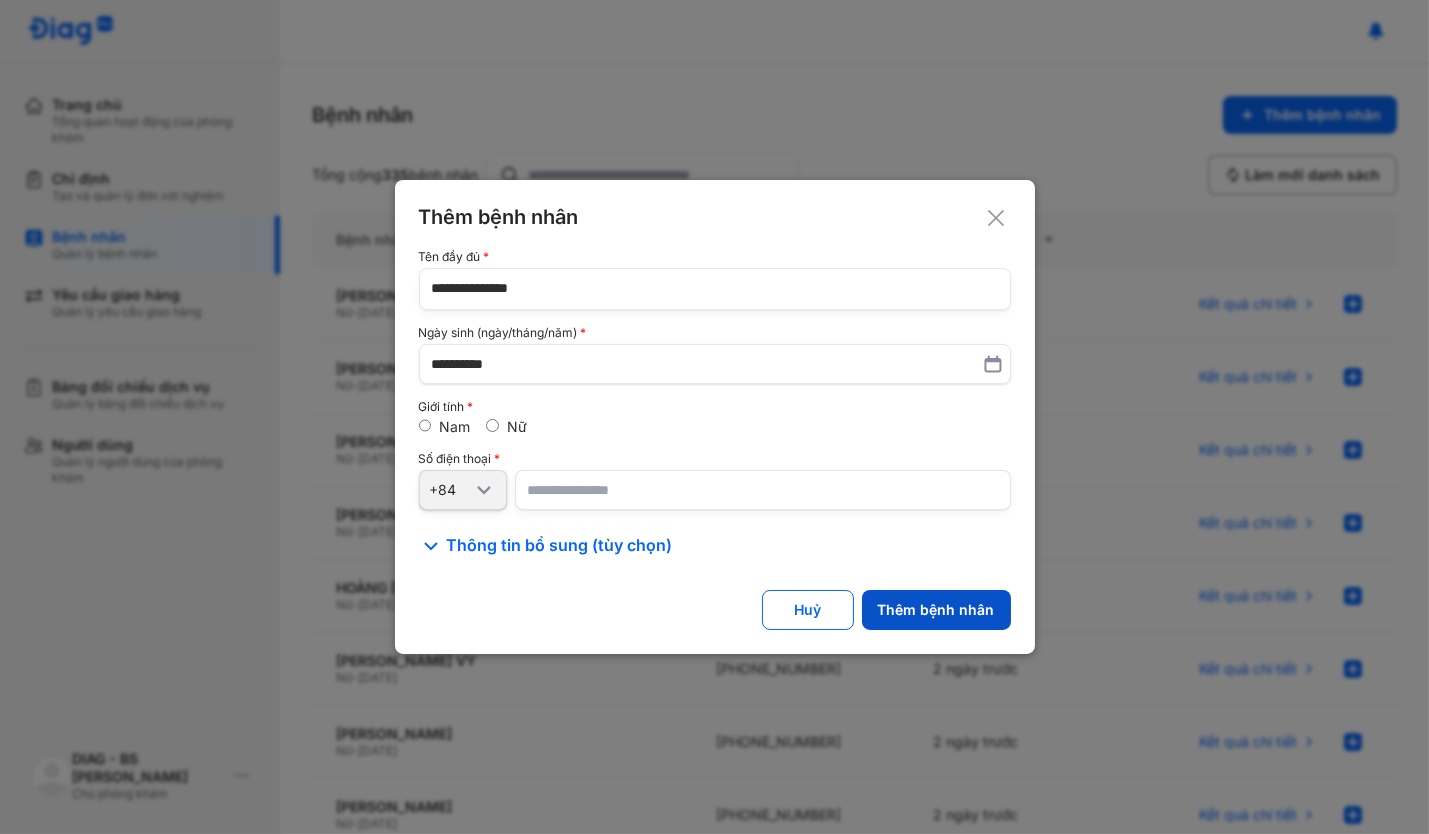 click on "Thêm bệnh nhân" at bounding box center (936, 610) 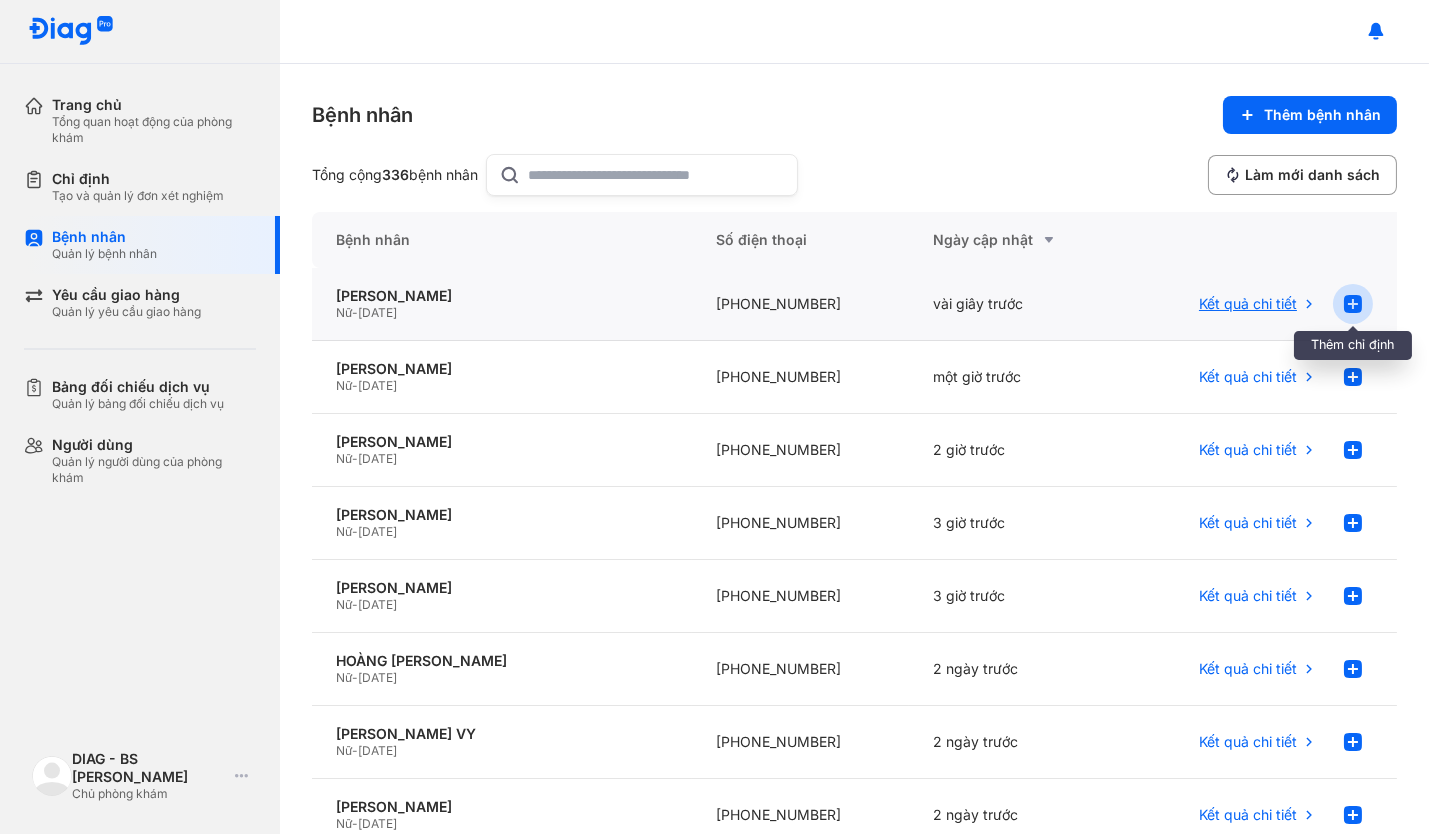 click 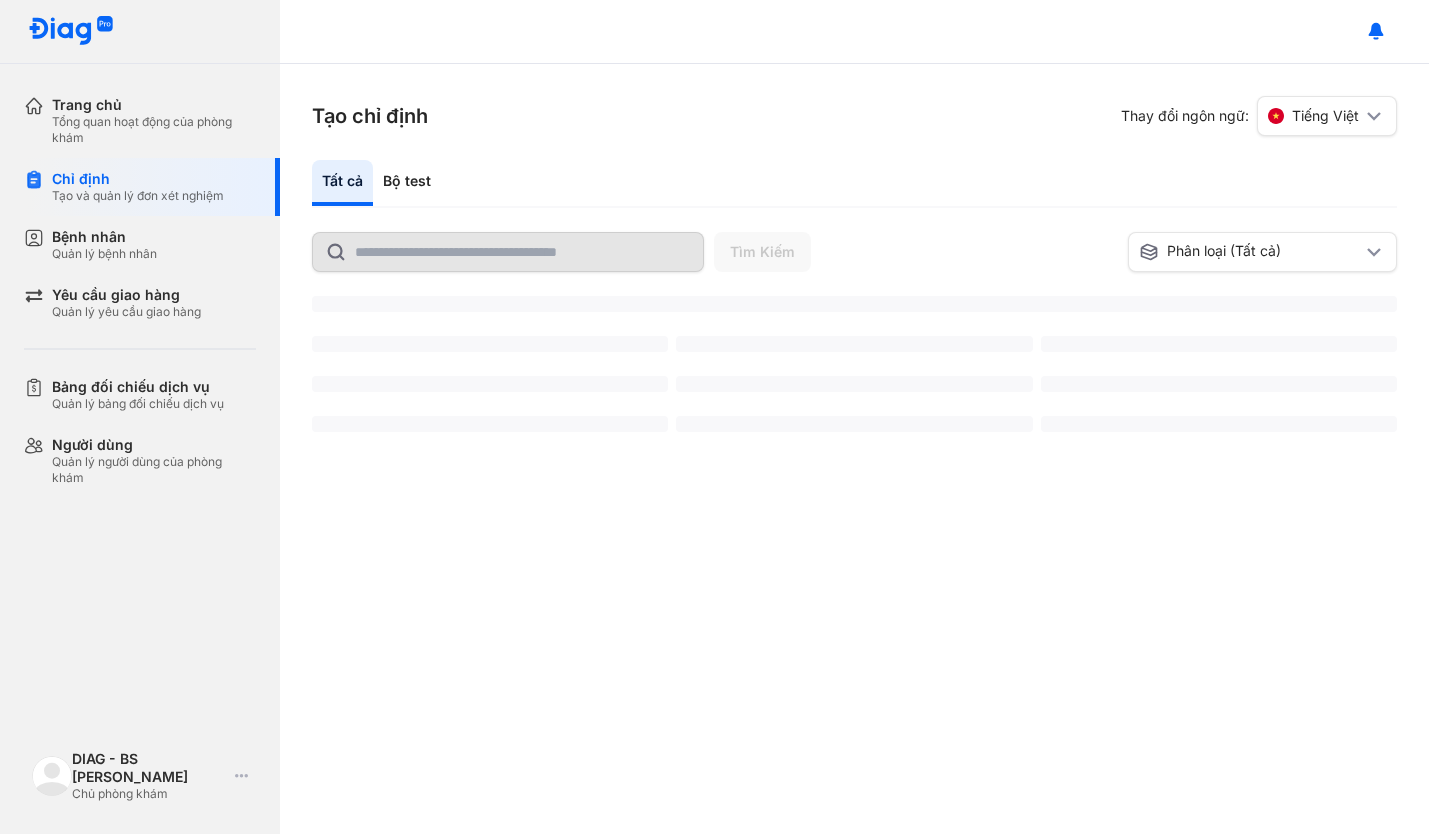scroll, scrollTop: 0, scrollLeft: 0, axis: both 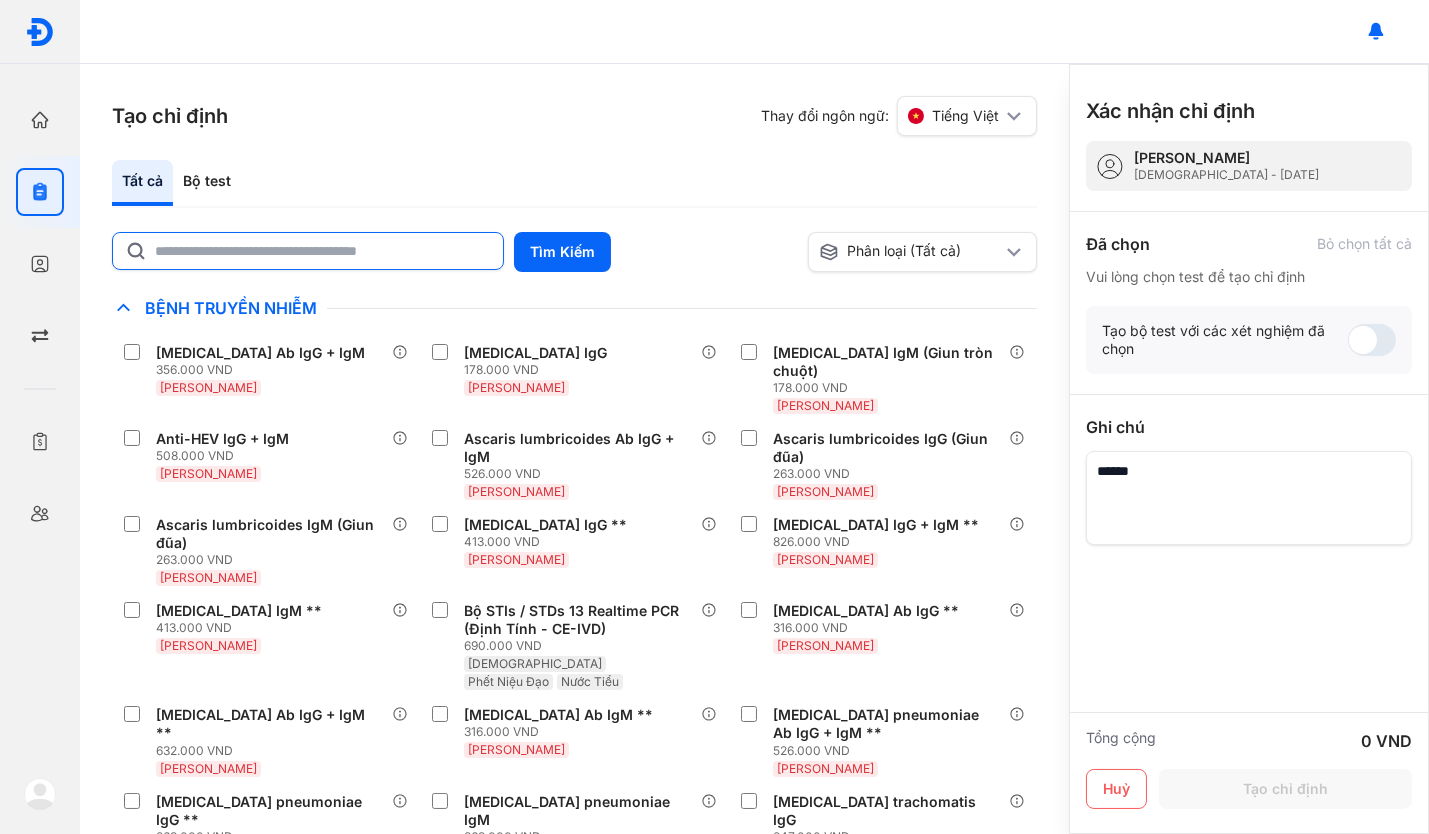 click 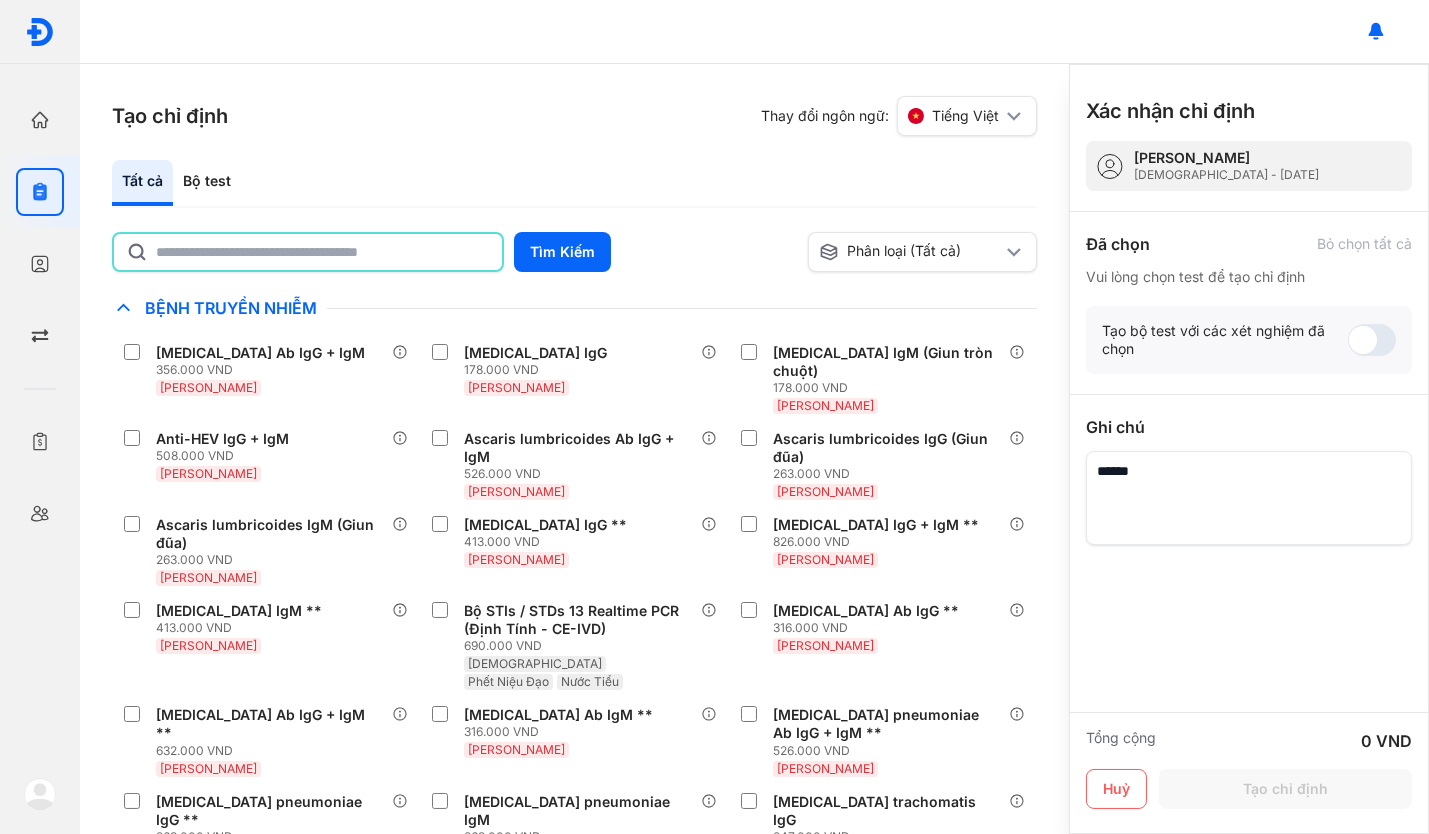 type on "**********" 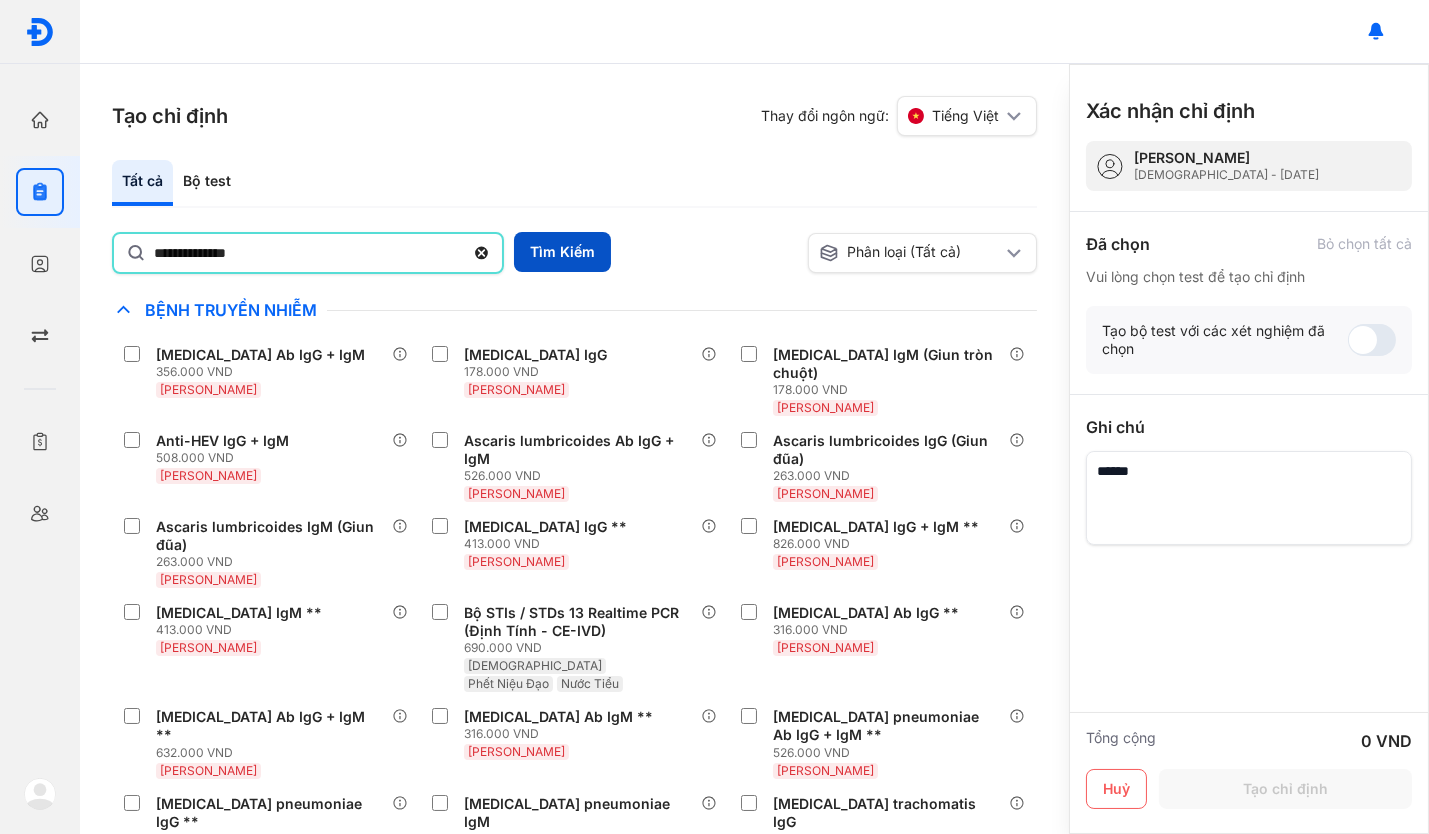 click on "Tìm Kiếm" at bounding box center [562, 252] 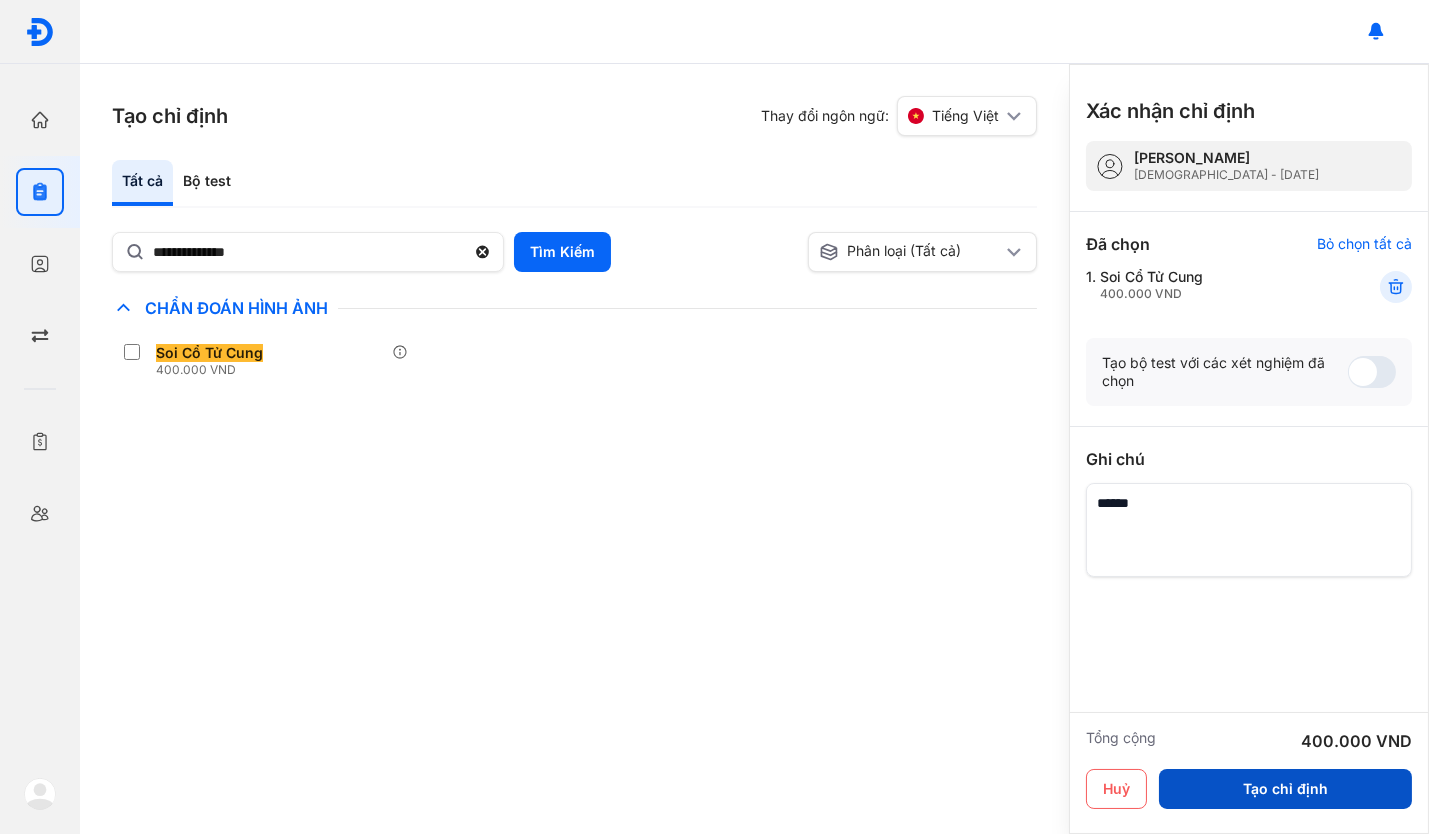 click on "Tạo chỉ định" at bounding box center (1285, 789) 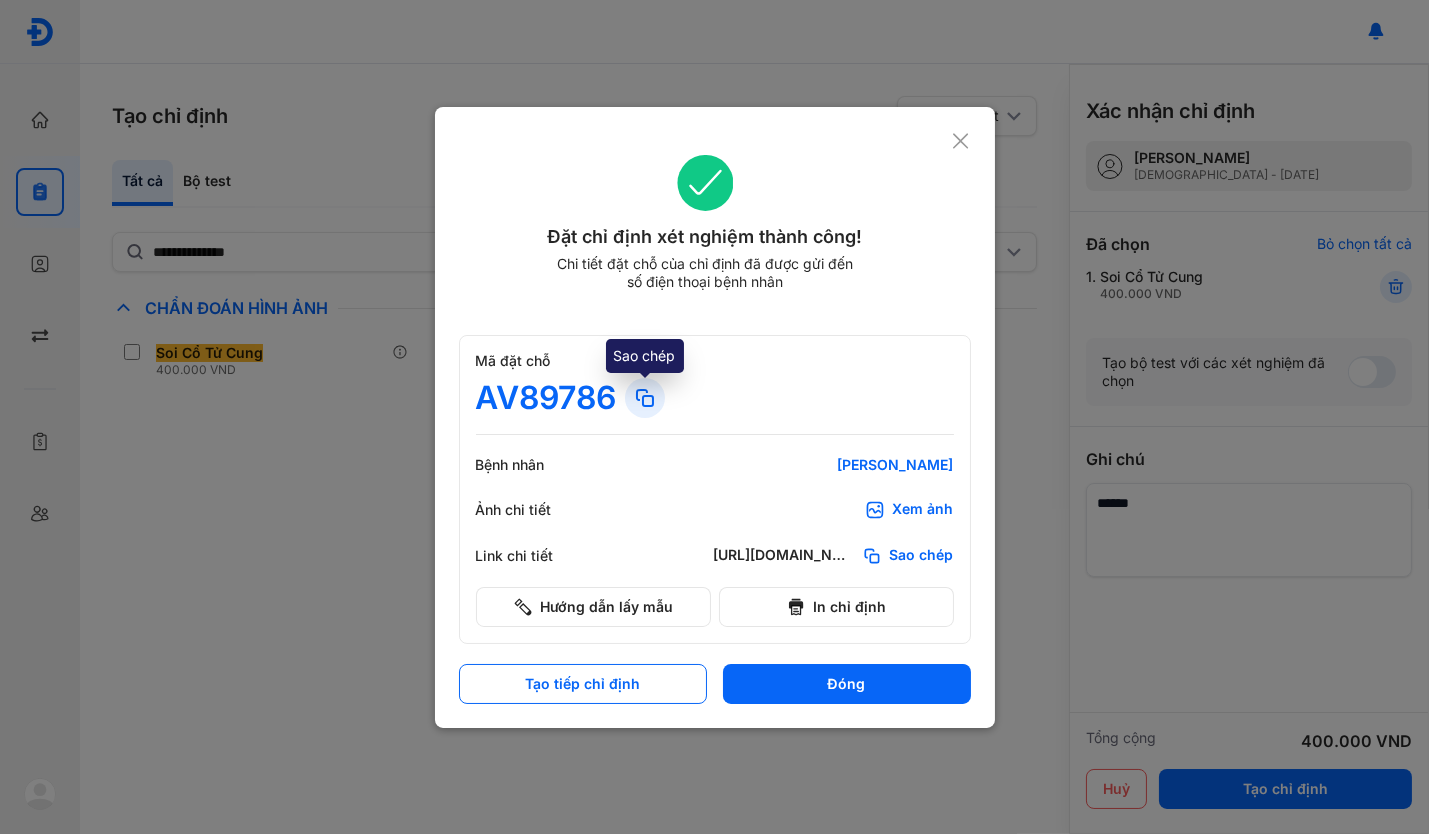 click 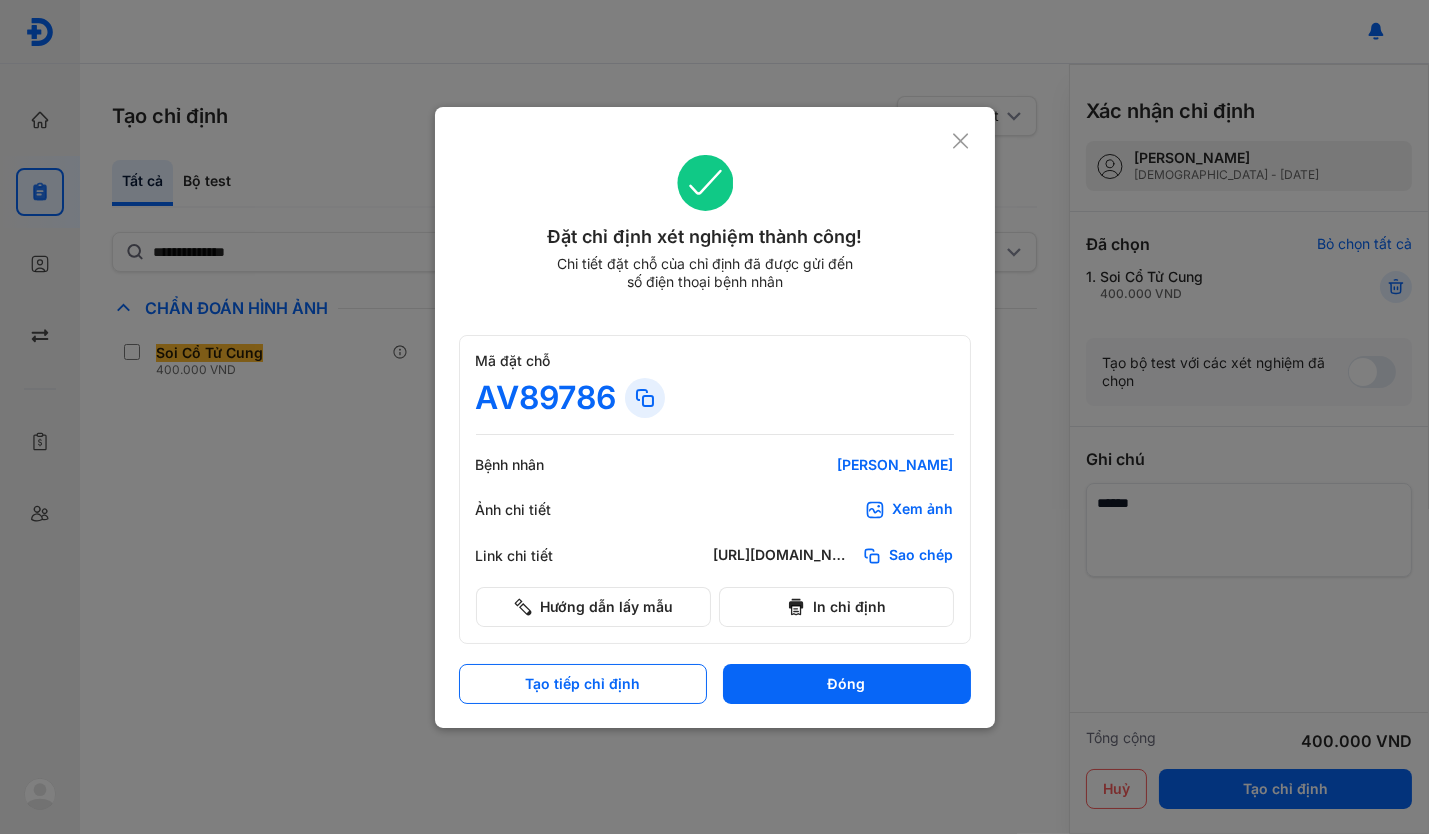 click 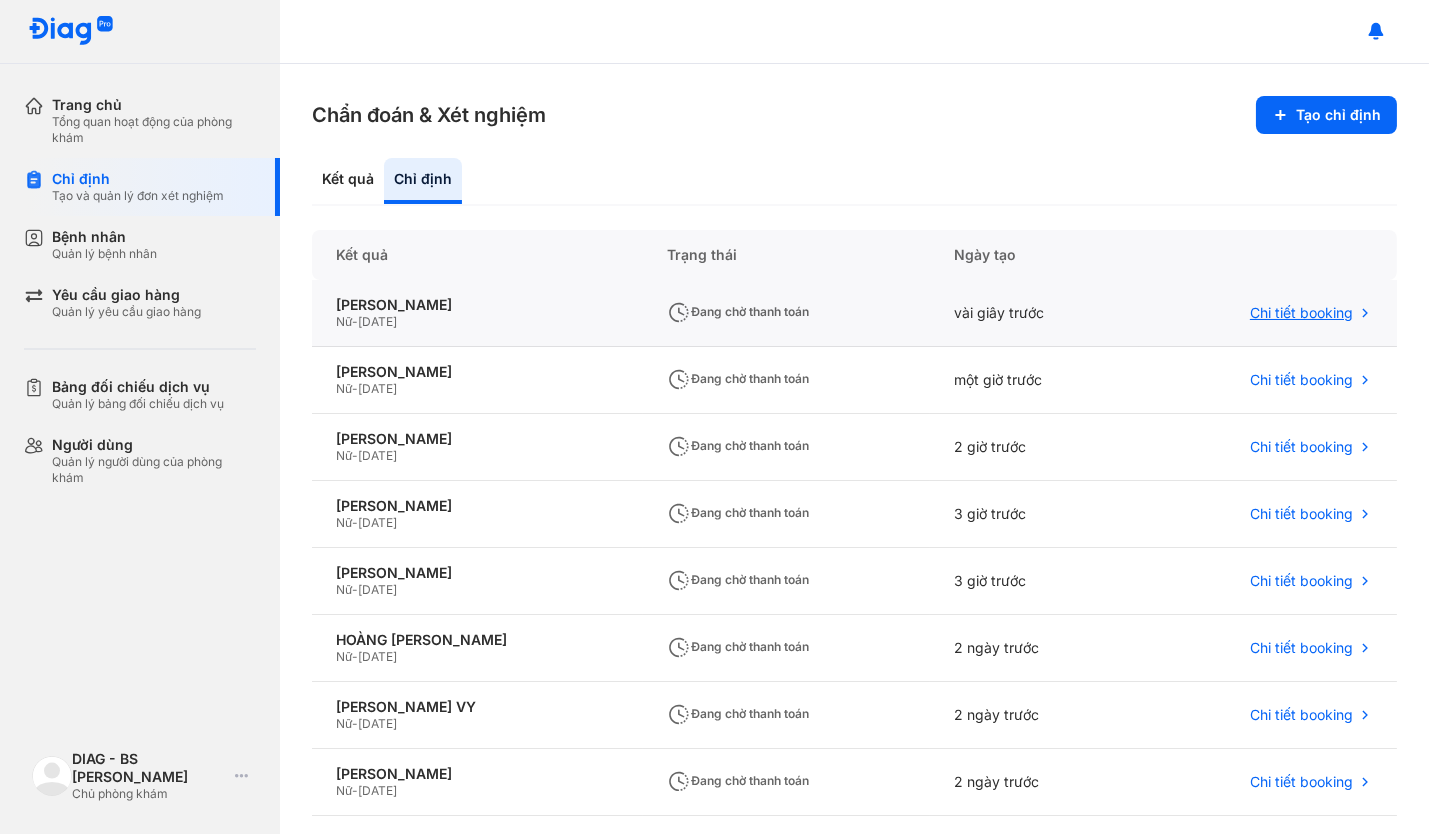 click on "Chi tiết booking" at bounding box center (1301, 313) 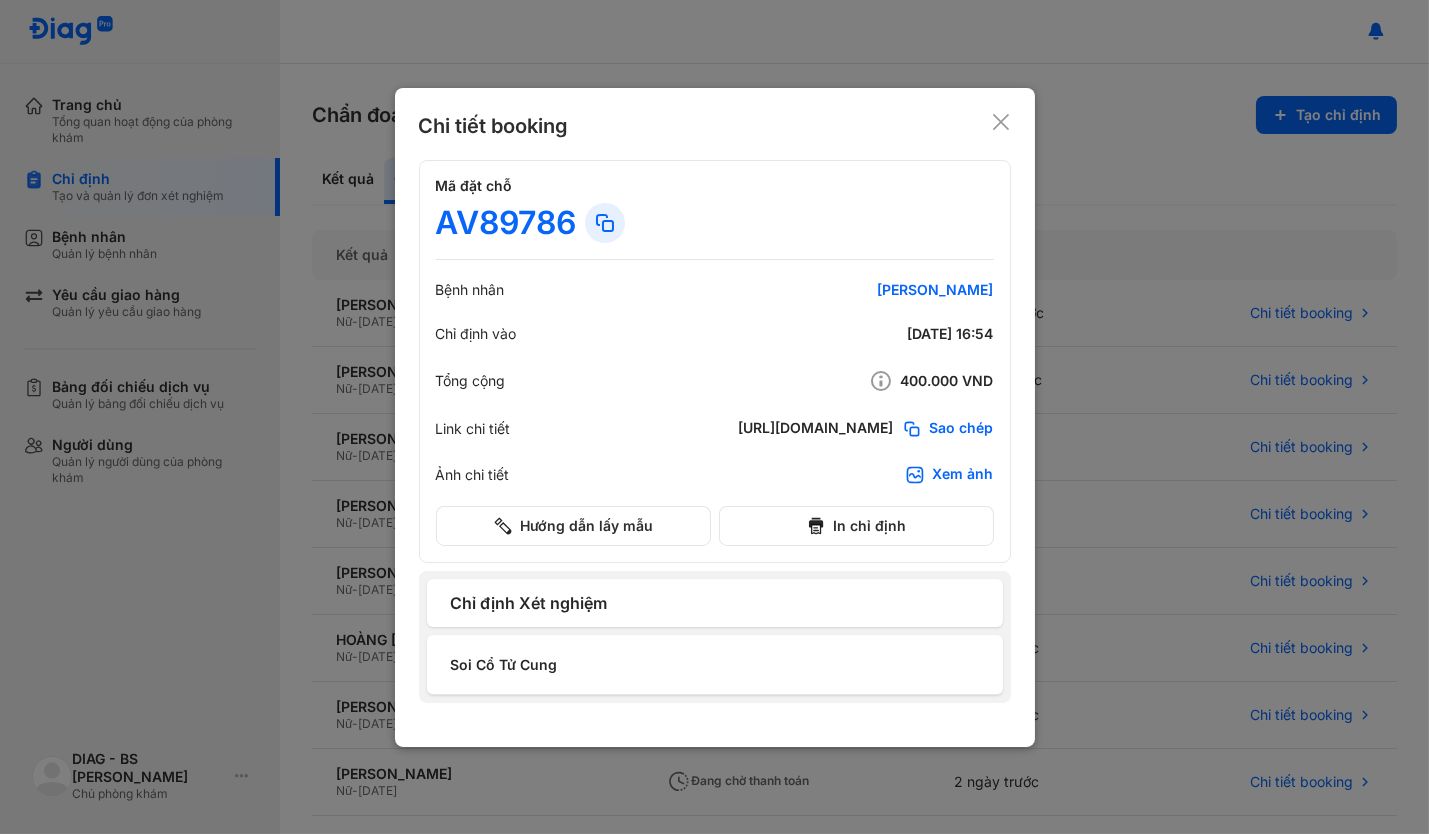 click 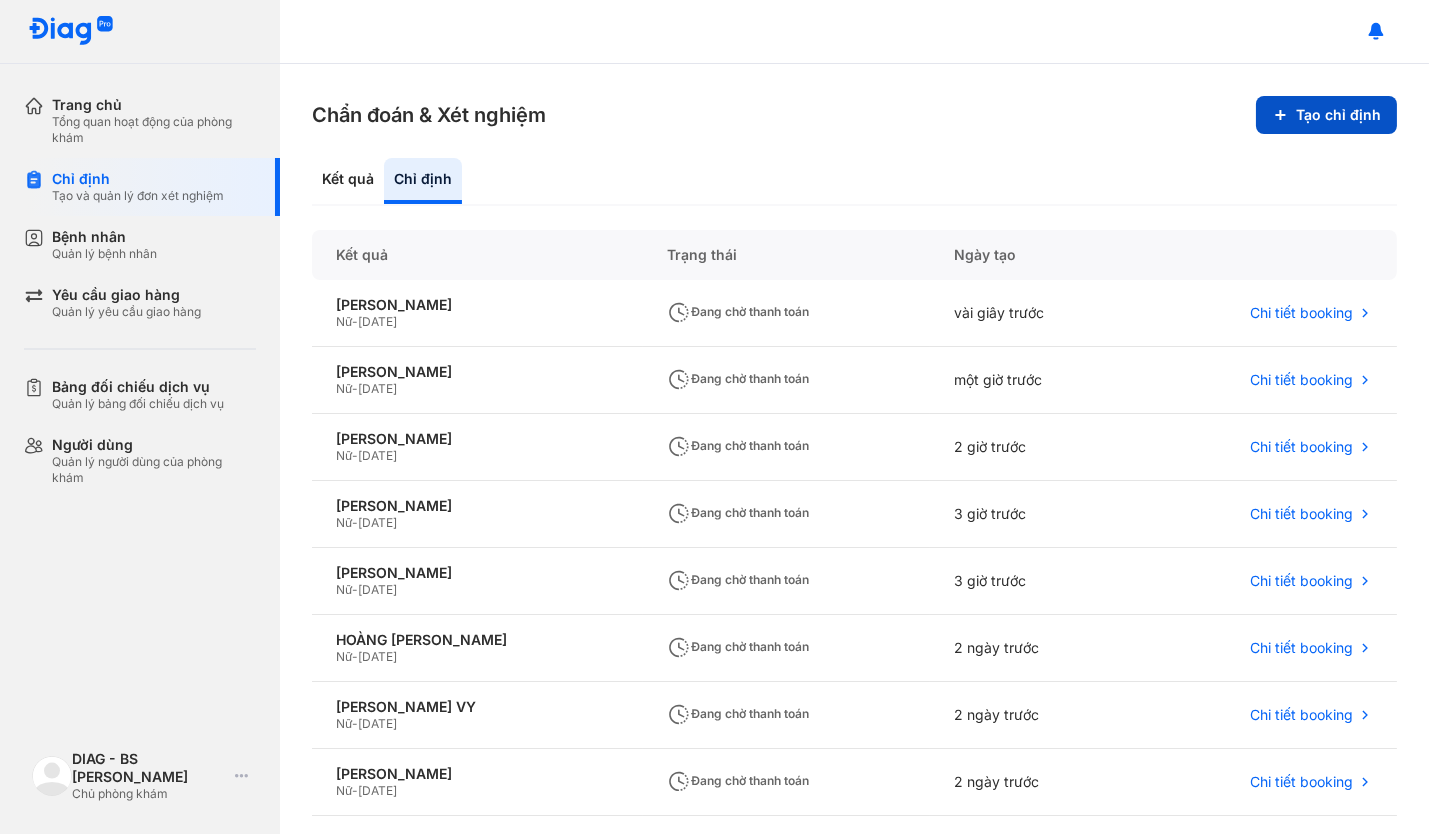 click on "Tạo chỉ định" at bounding box center [1326, 115] 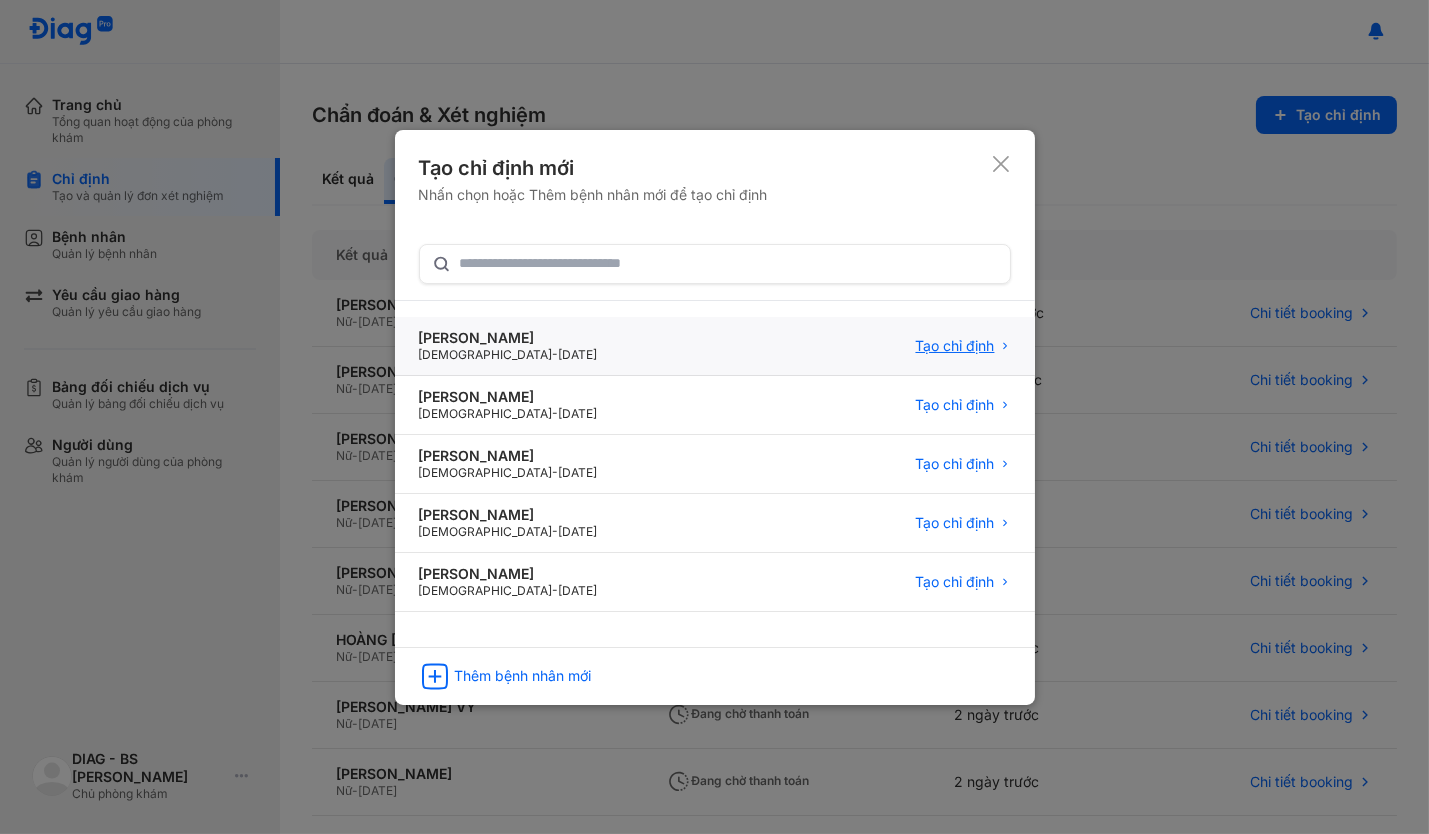 click on "Tạo chỉ định" at bounding box center [955, 346] 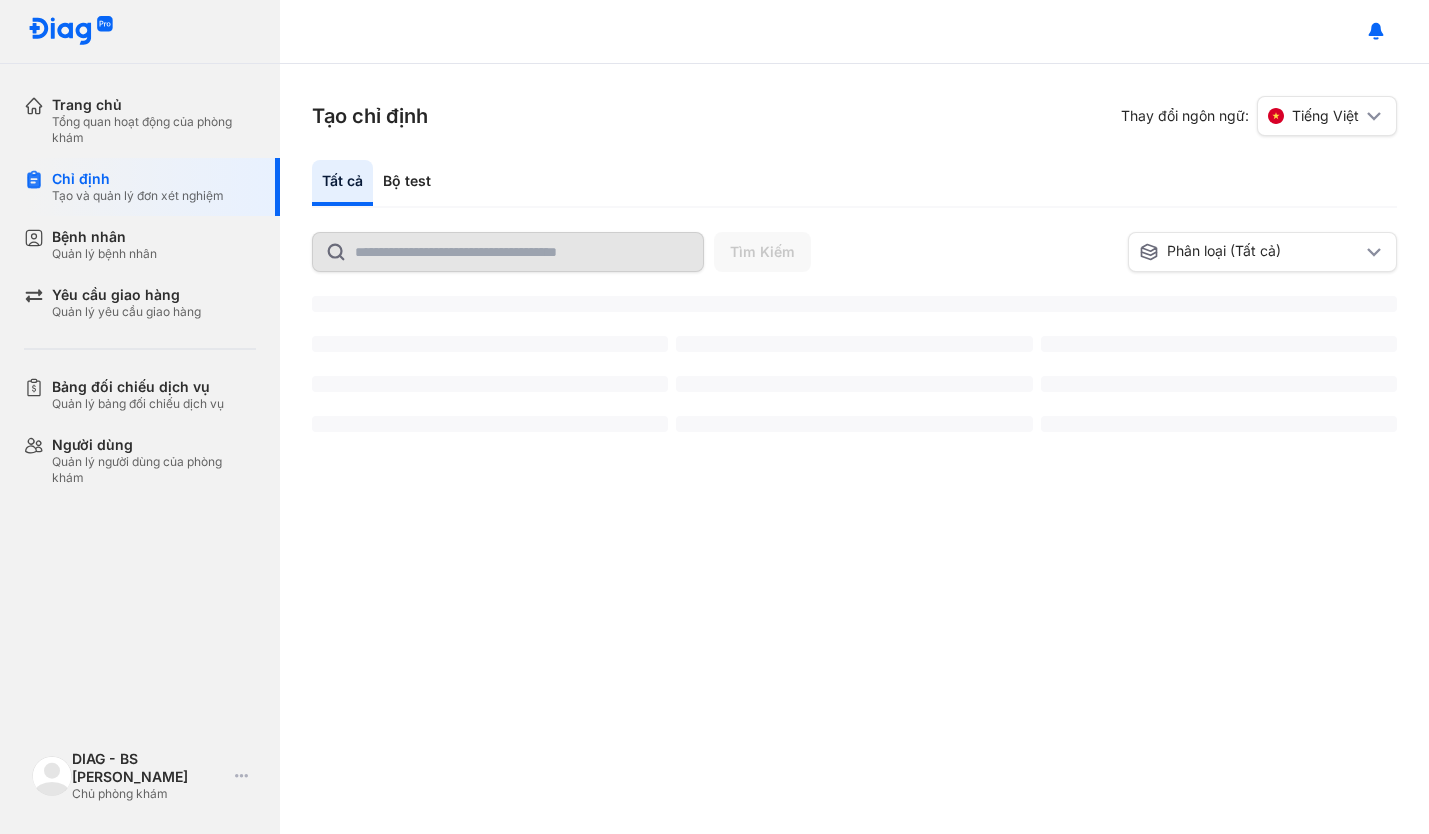 scroll, scrollTop: 0, scrollLeft: 0, axis: both 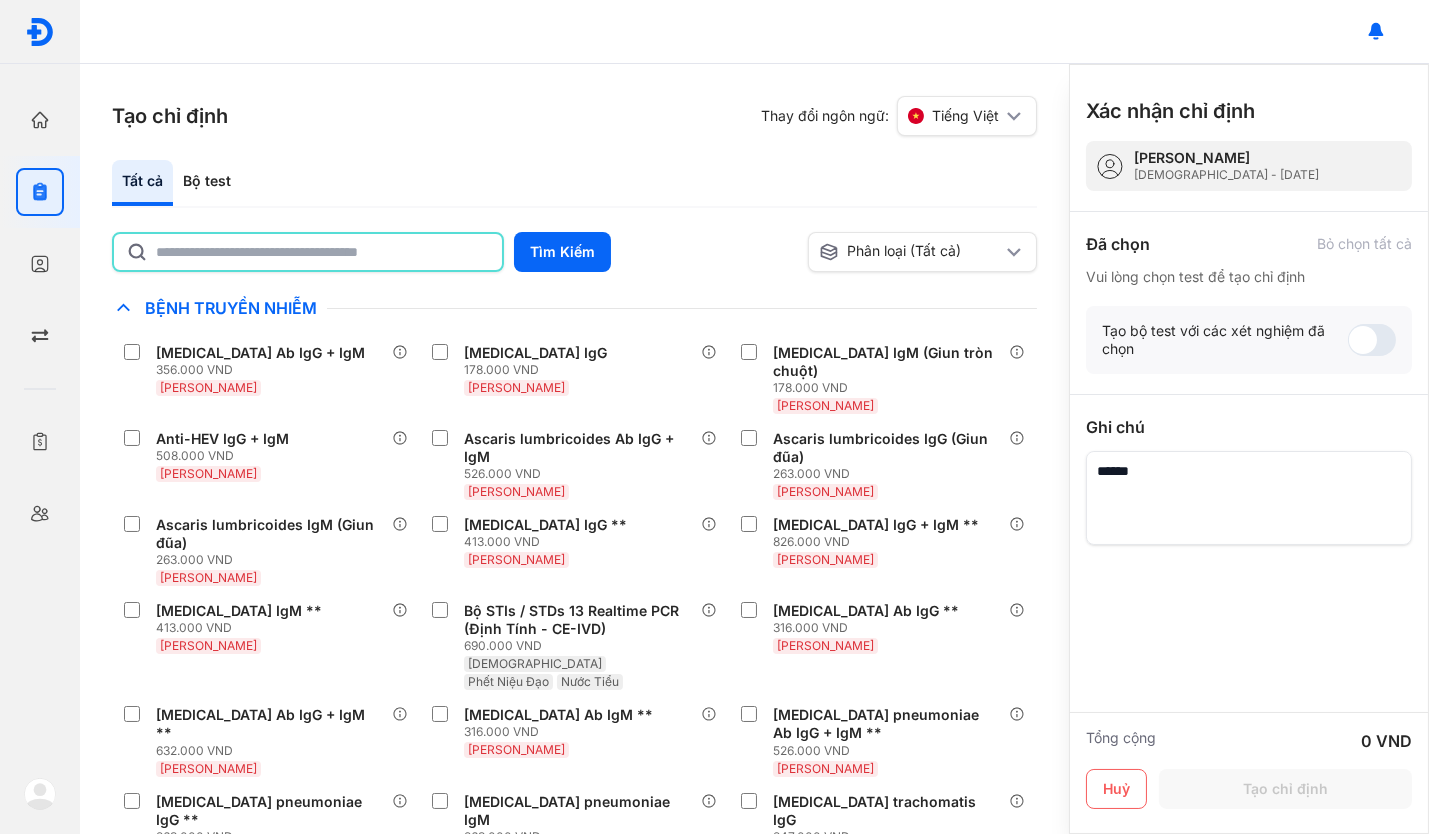 click 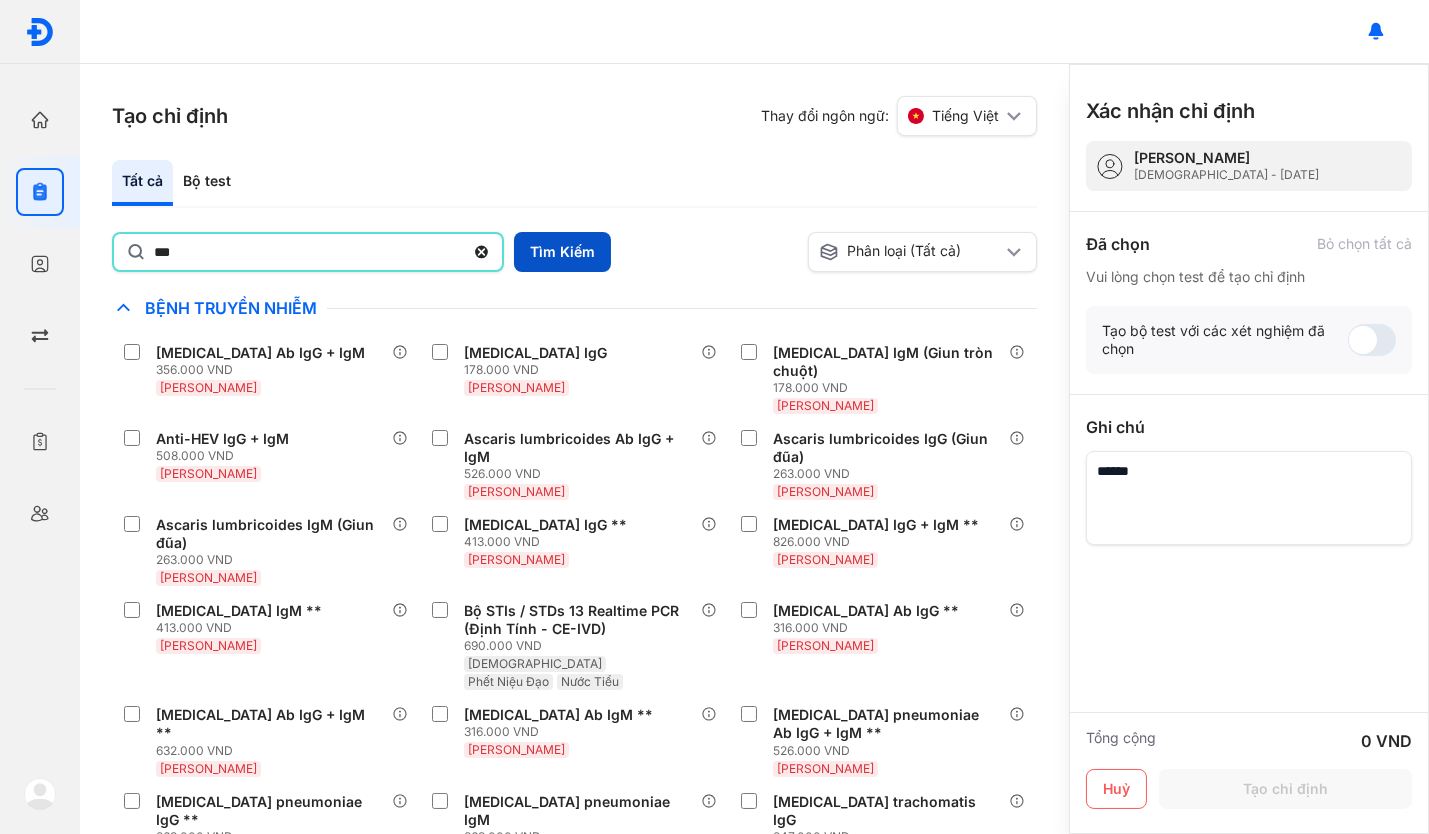 type on "***" 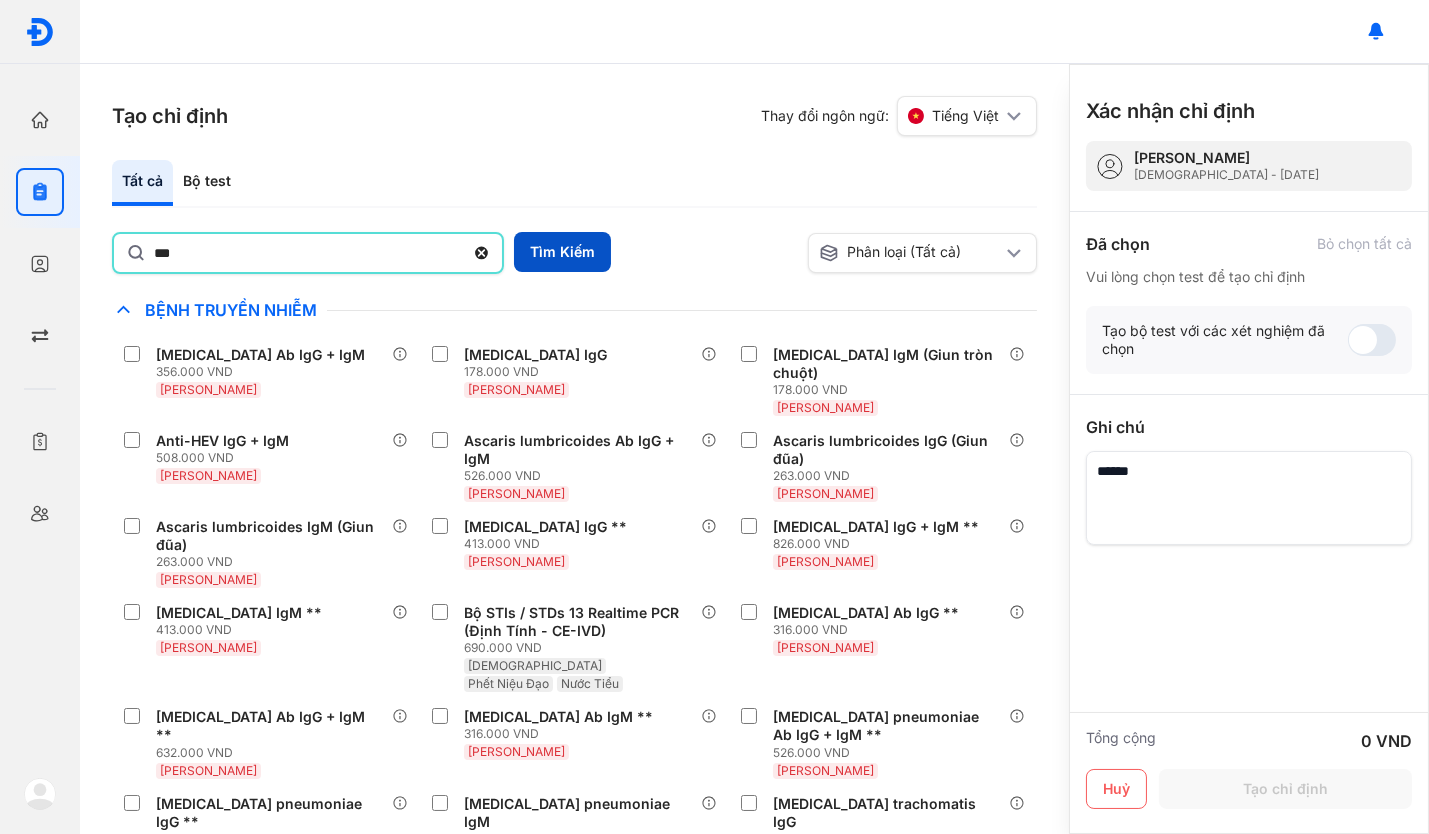click on "Tìm Kiếm" at bounding box center (562, 252) 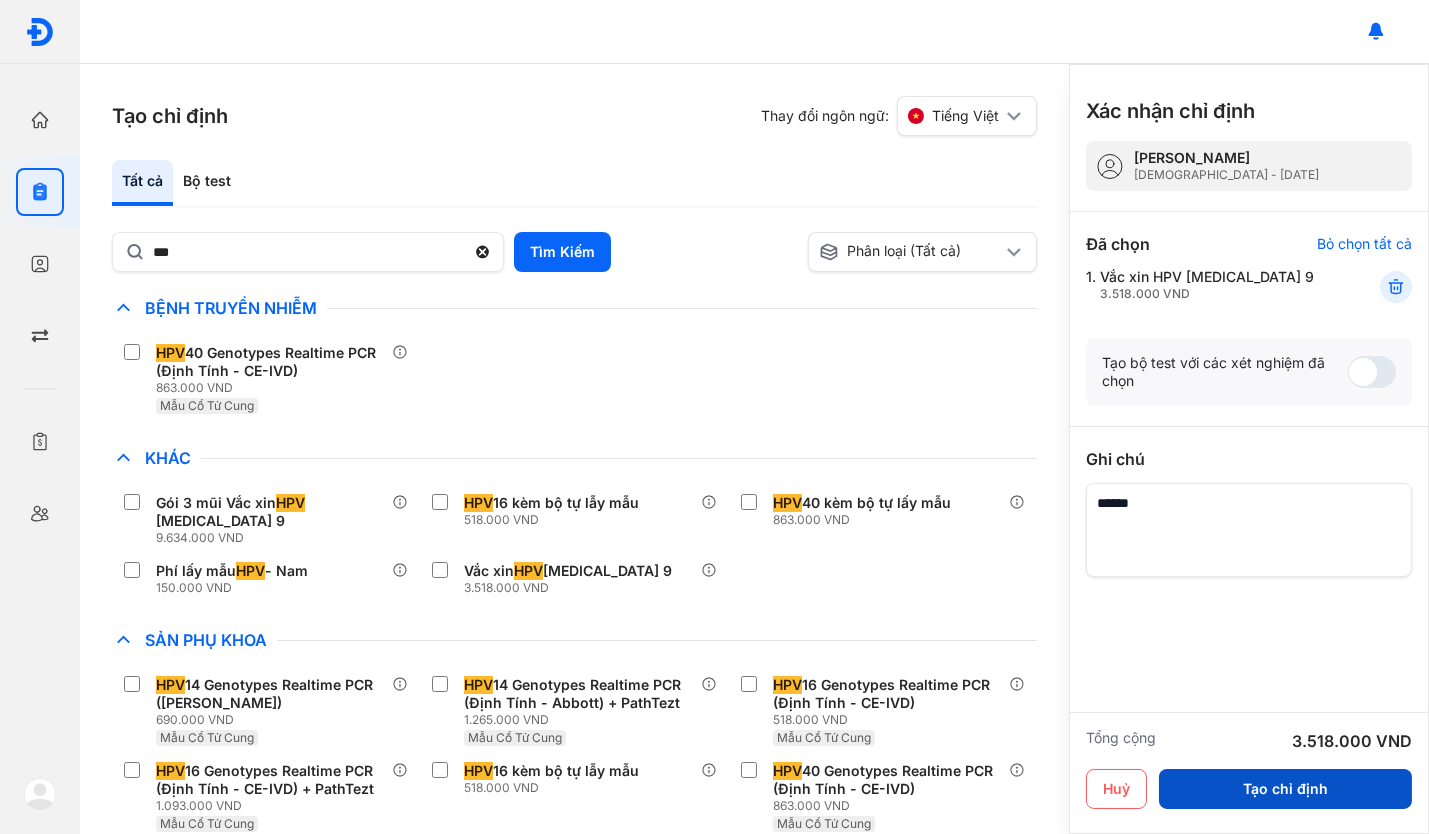 click on "Tạo chỉ định" at bounding box center (1285, 789) 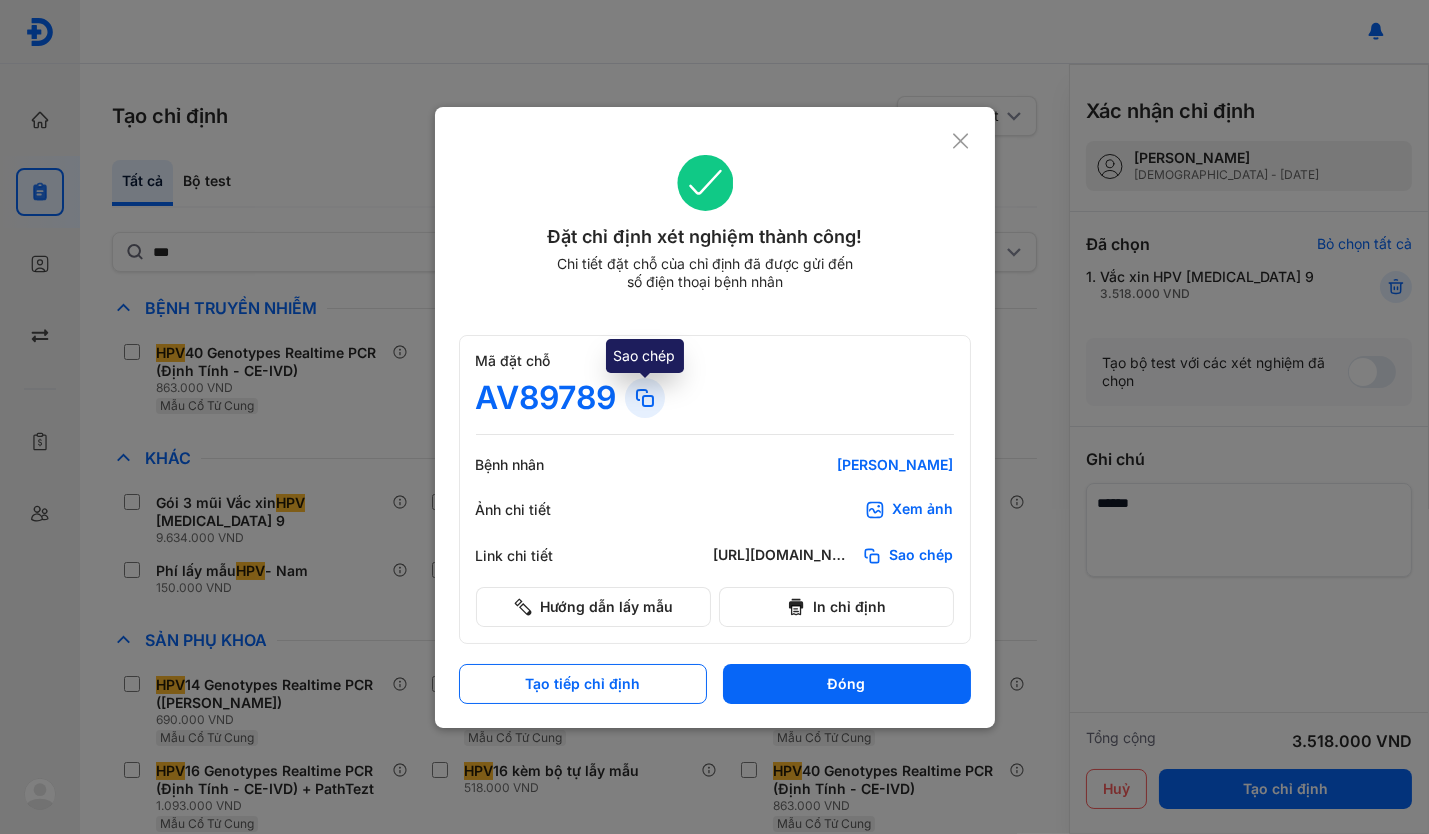 click 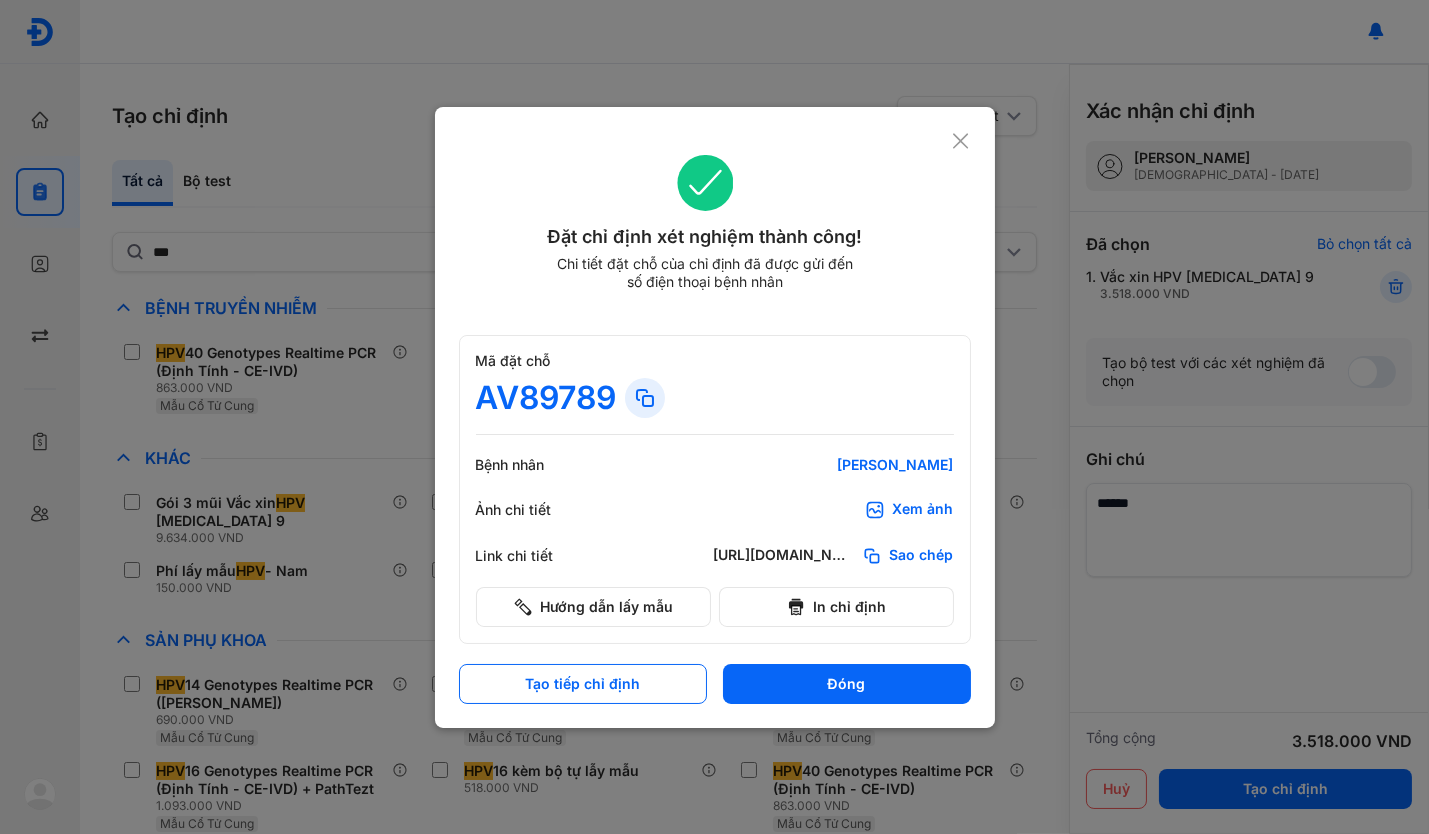 click 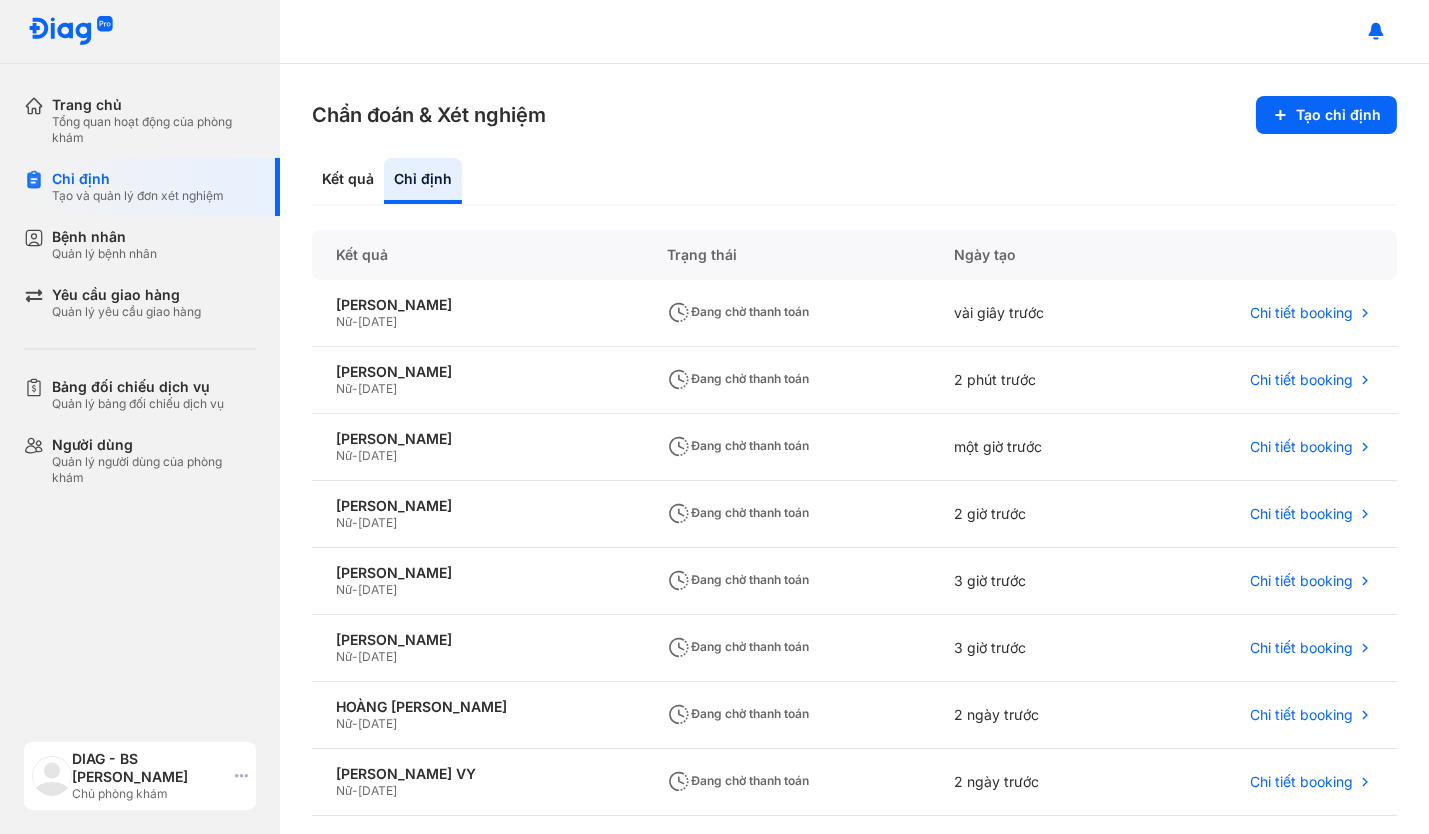 click on "DIAG -  BS Nguyễn Minh Văn Chủ phòng khám" at bounding box center [140, 776] 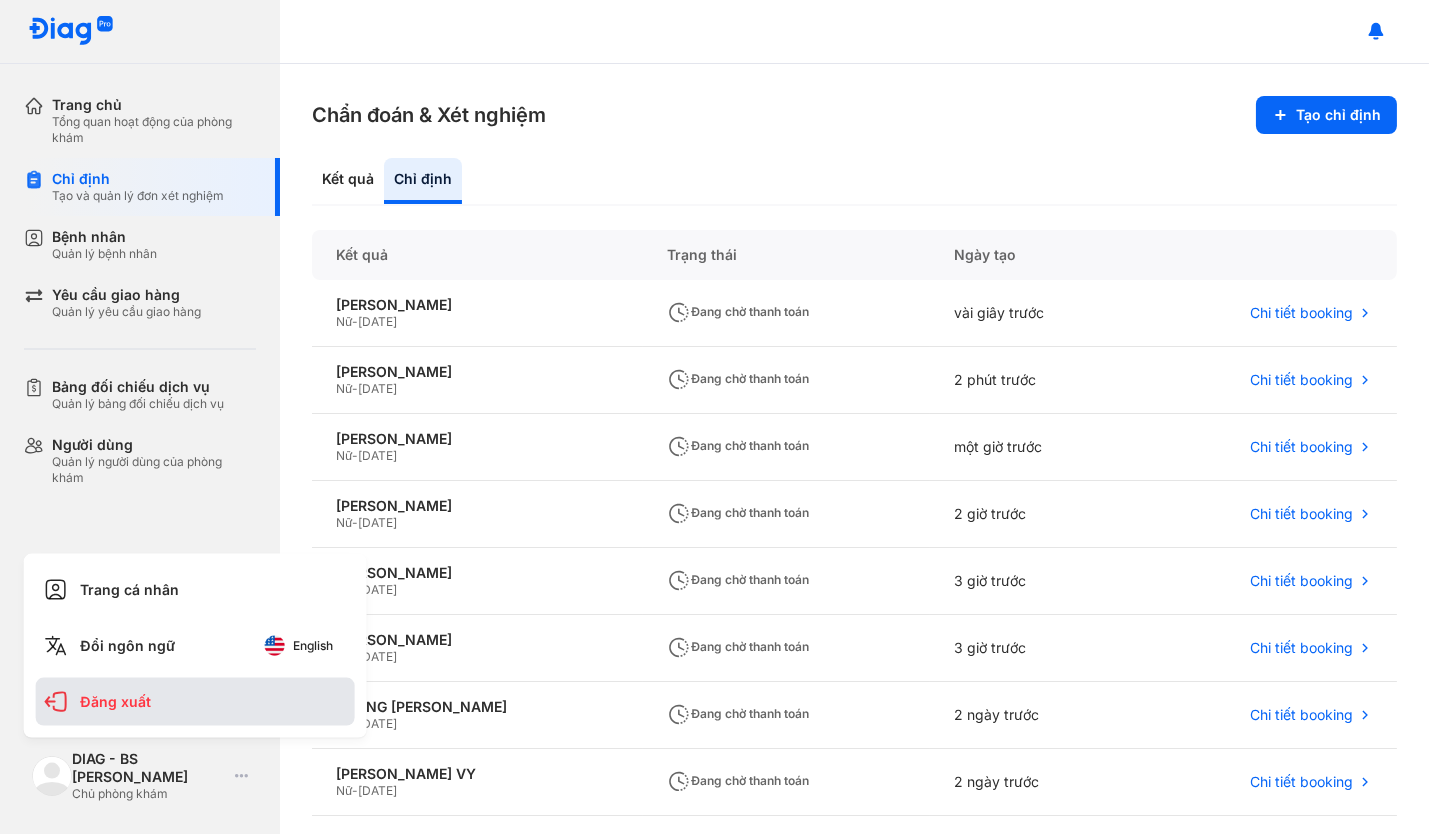click on "Đăng xuất" 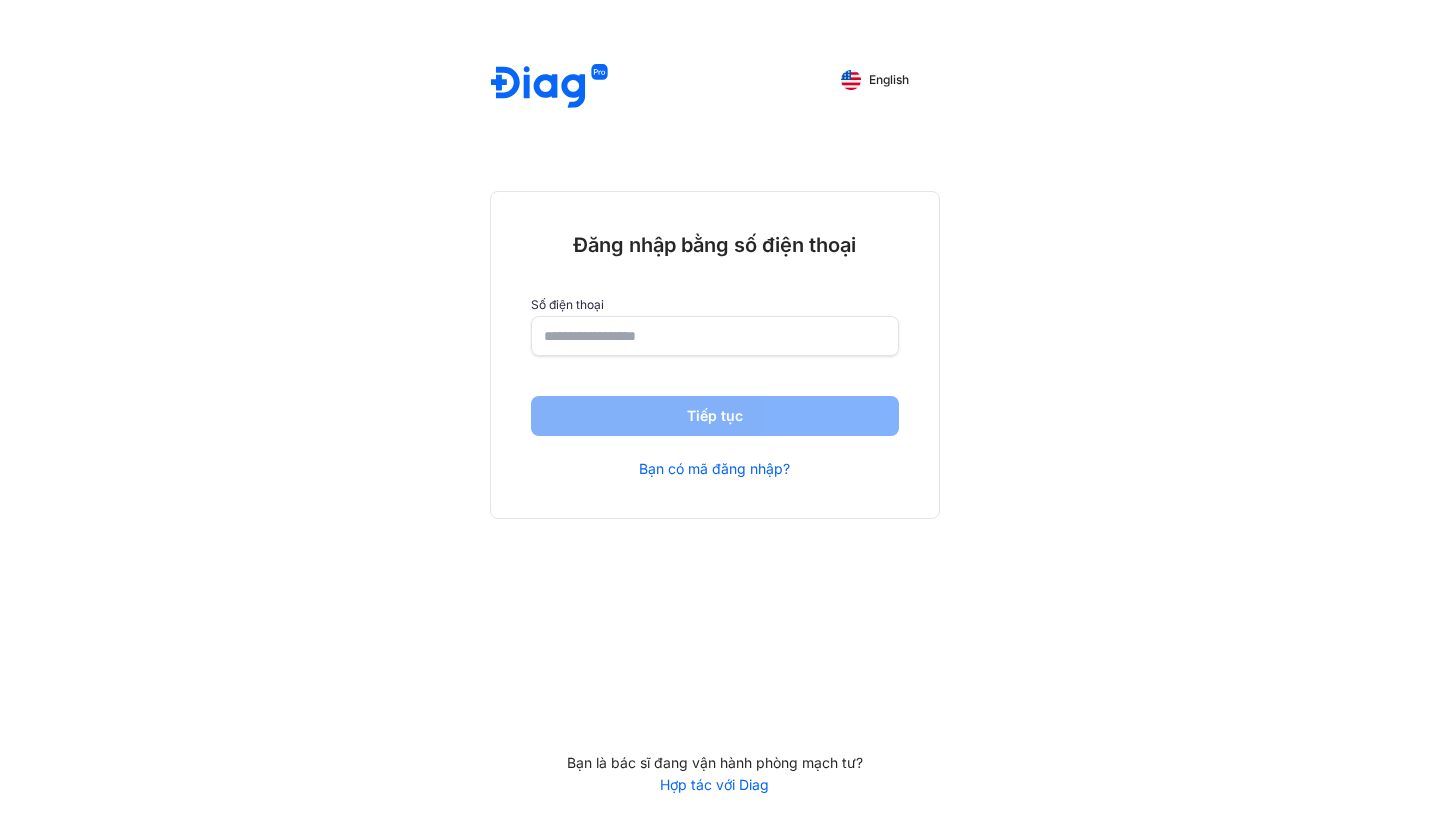 scroll, scrollTop: 0, scrollLeft: 0, axis: both 